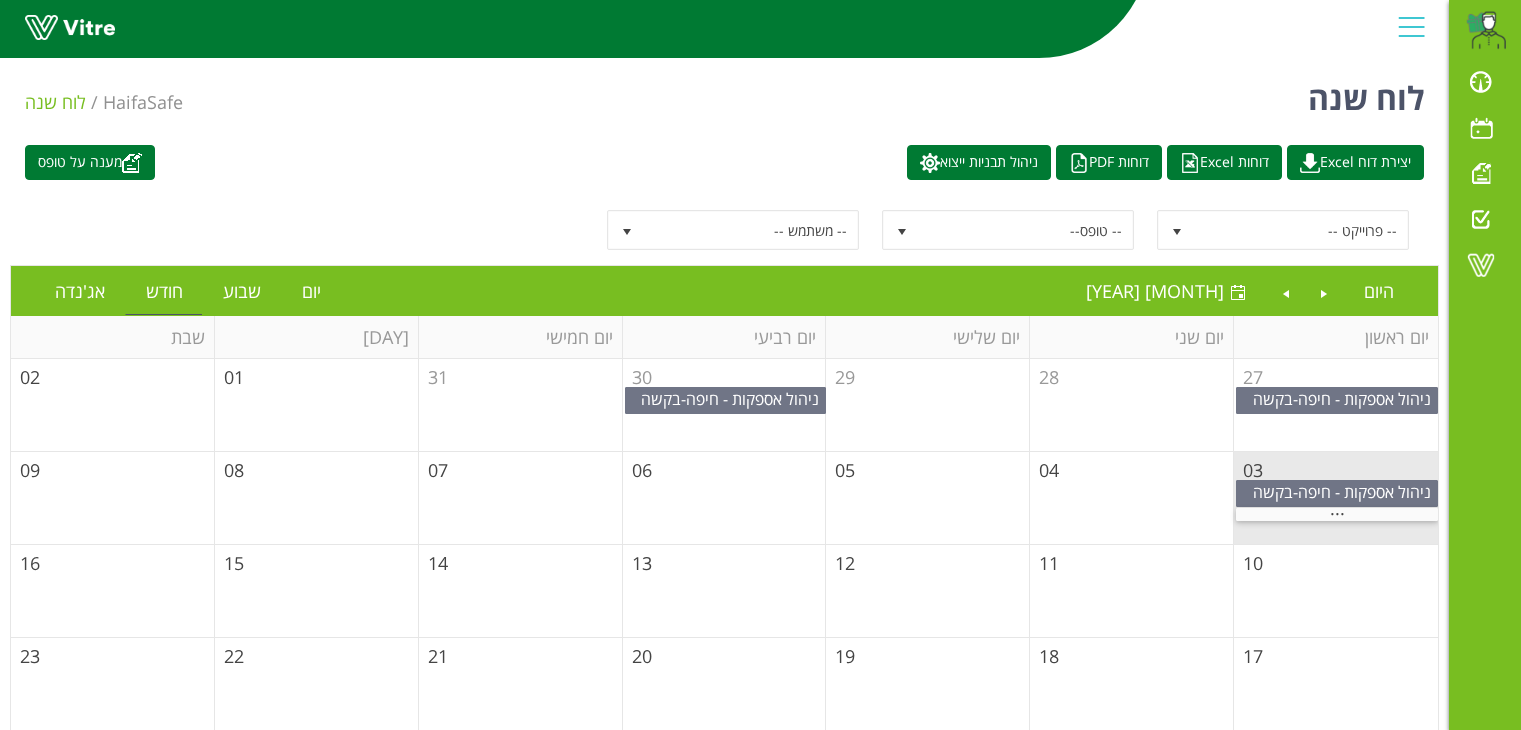 scroll, scrollTop: 0, scrollLeft: 0, axis: both 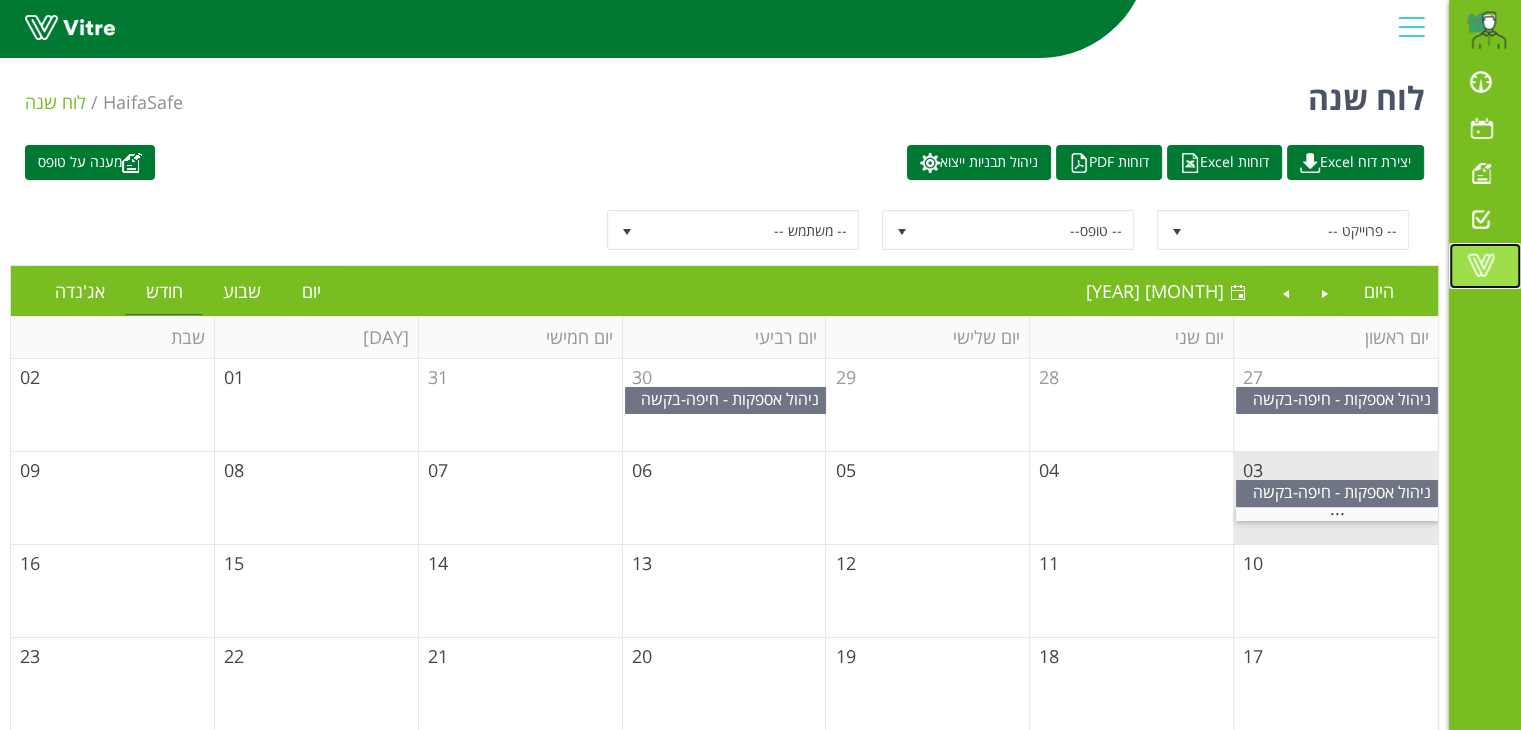 click at bounding box center (1481, 265) 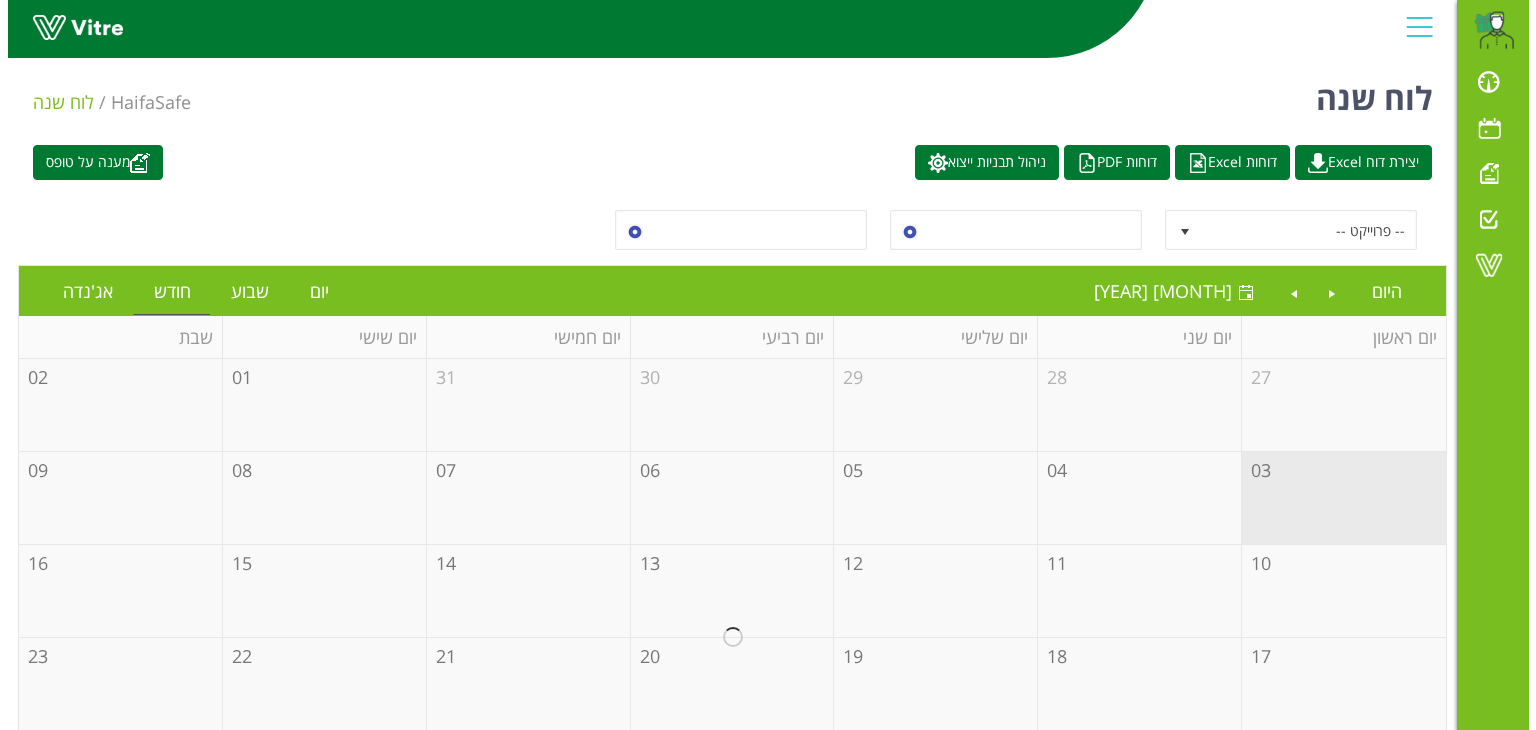 scroll, scrollTop: 0, scrollLeft: 0, axis: both 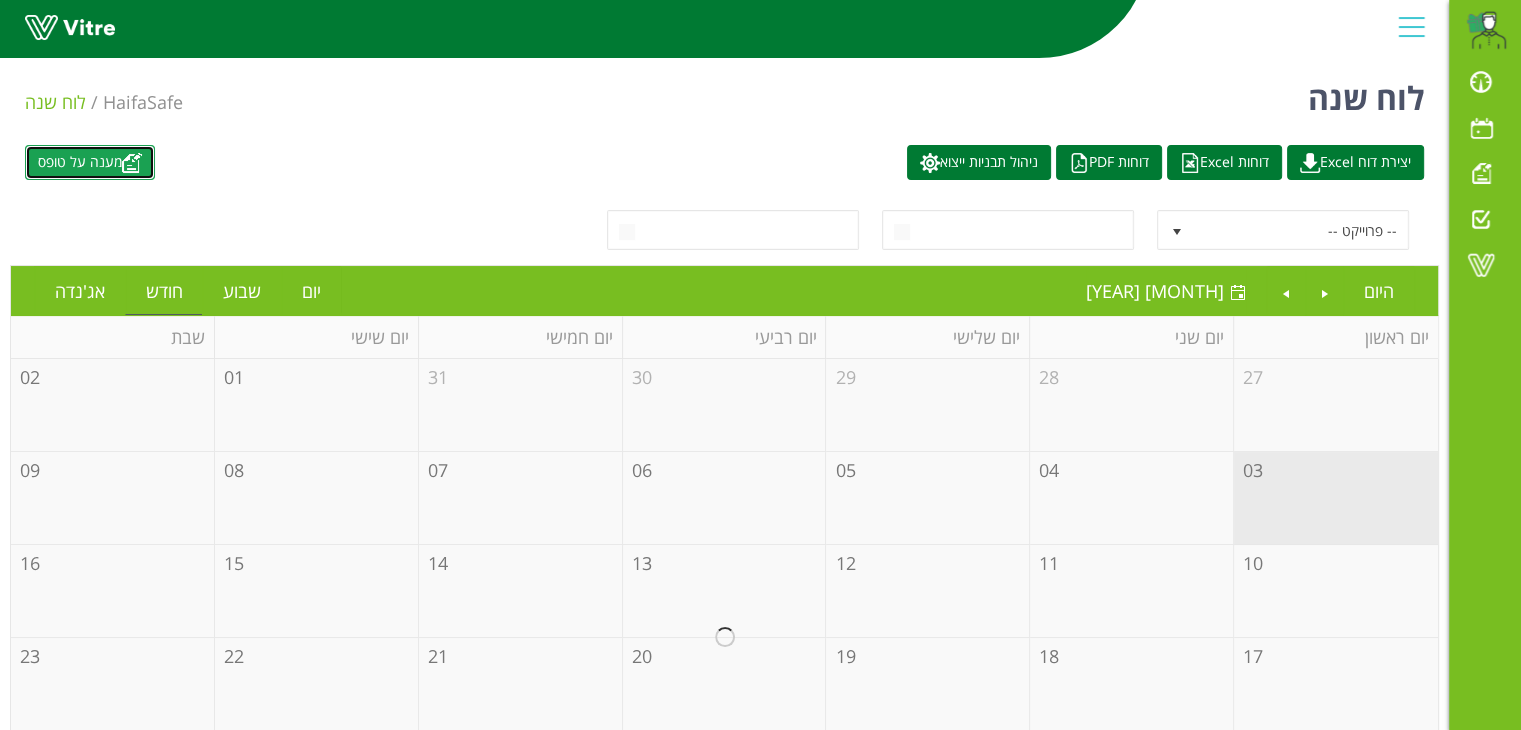 click on "מענה על טופס" at bounding box center (90, 162) 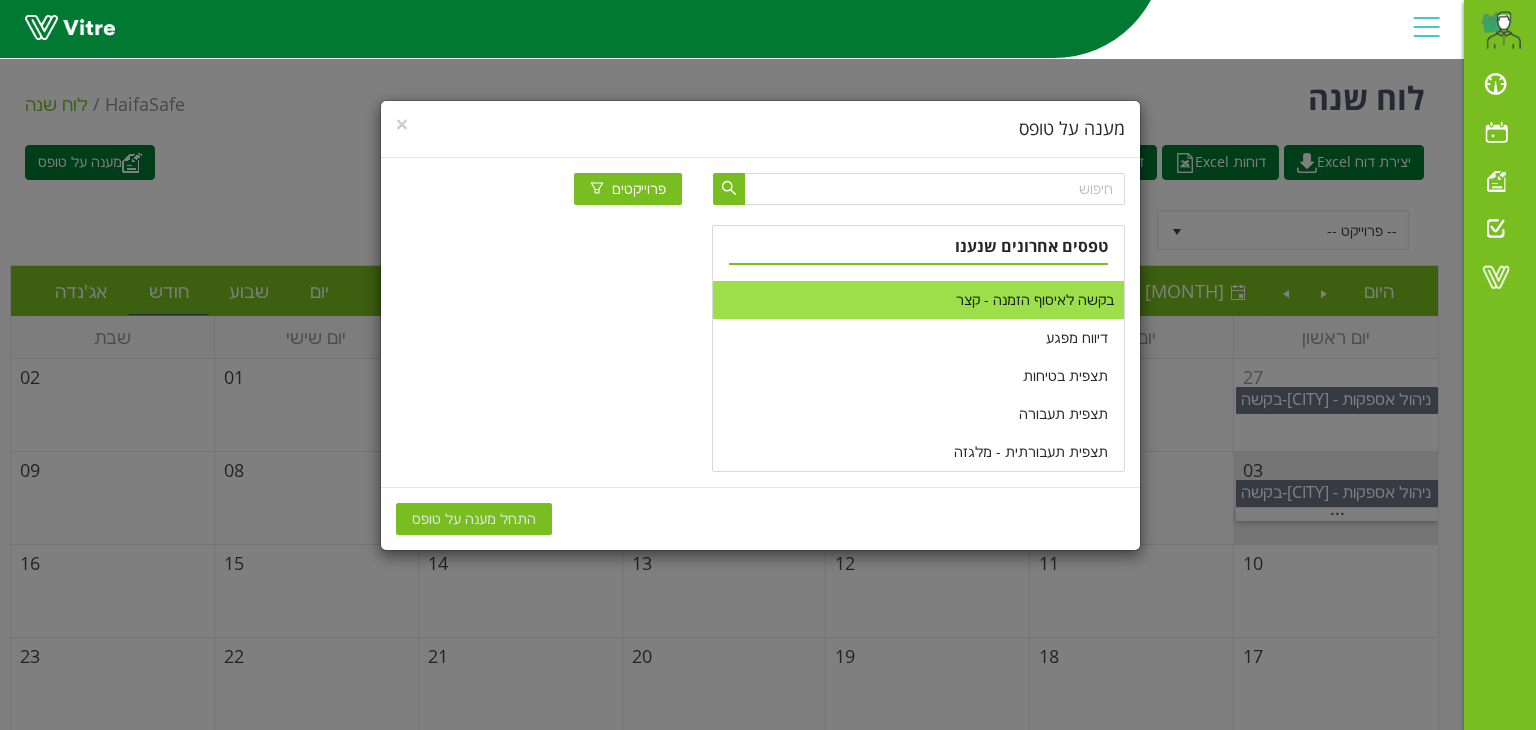 click on "בקשה לאיסוף הזמנה - קצר" at bounding box center (918, 300) 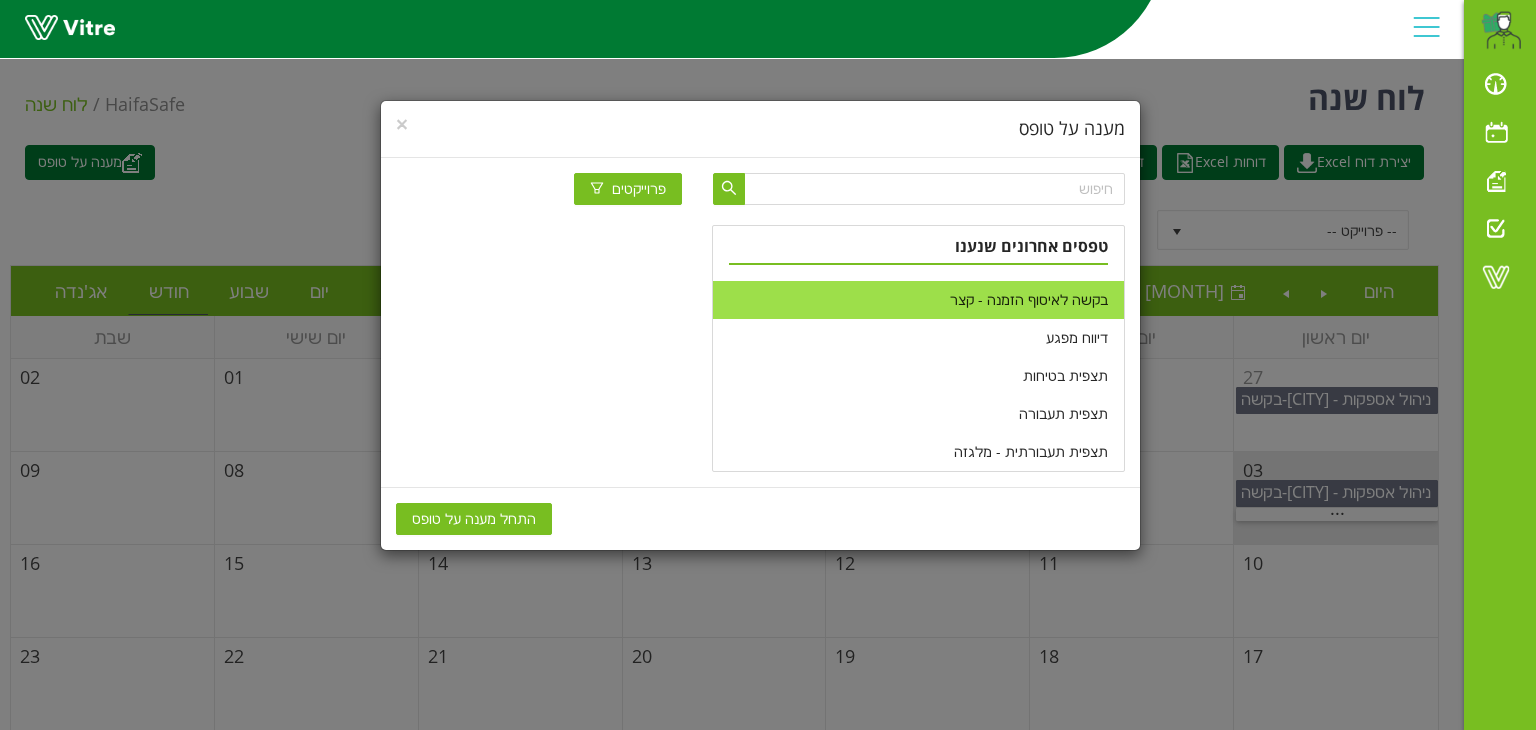 click on "התחל מענה על טופס" at bounding box center [474, 519] 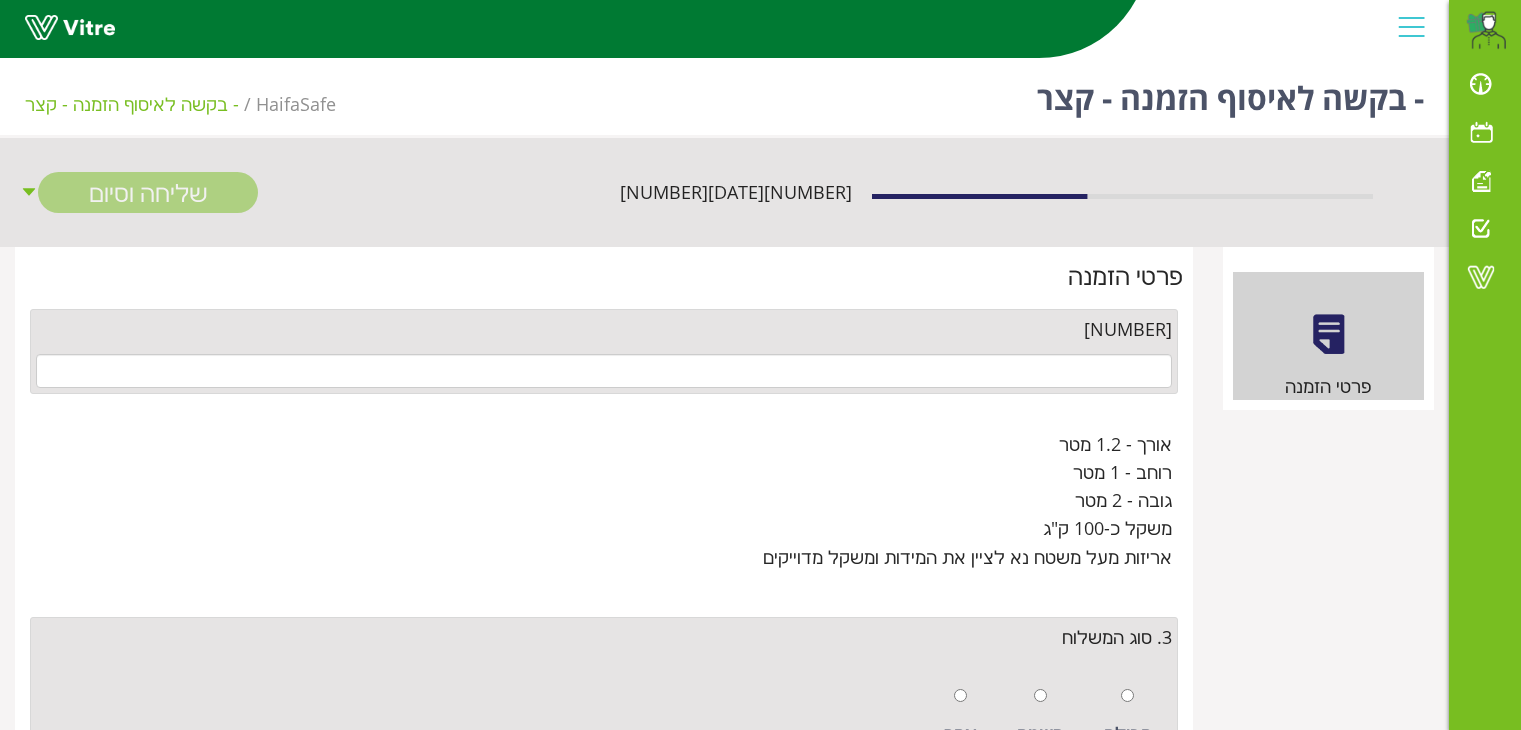 scroll, scrollTop: 0, scrollLeft: 0, axis: both 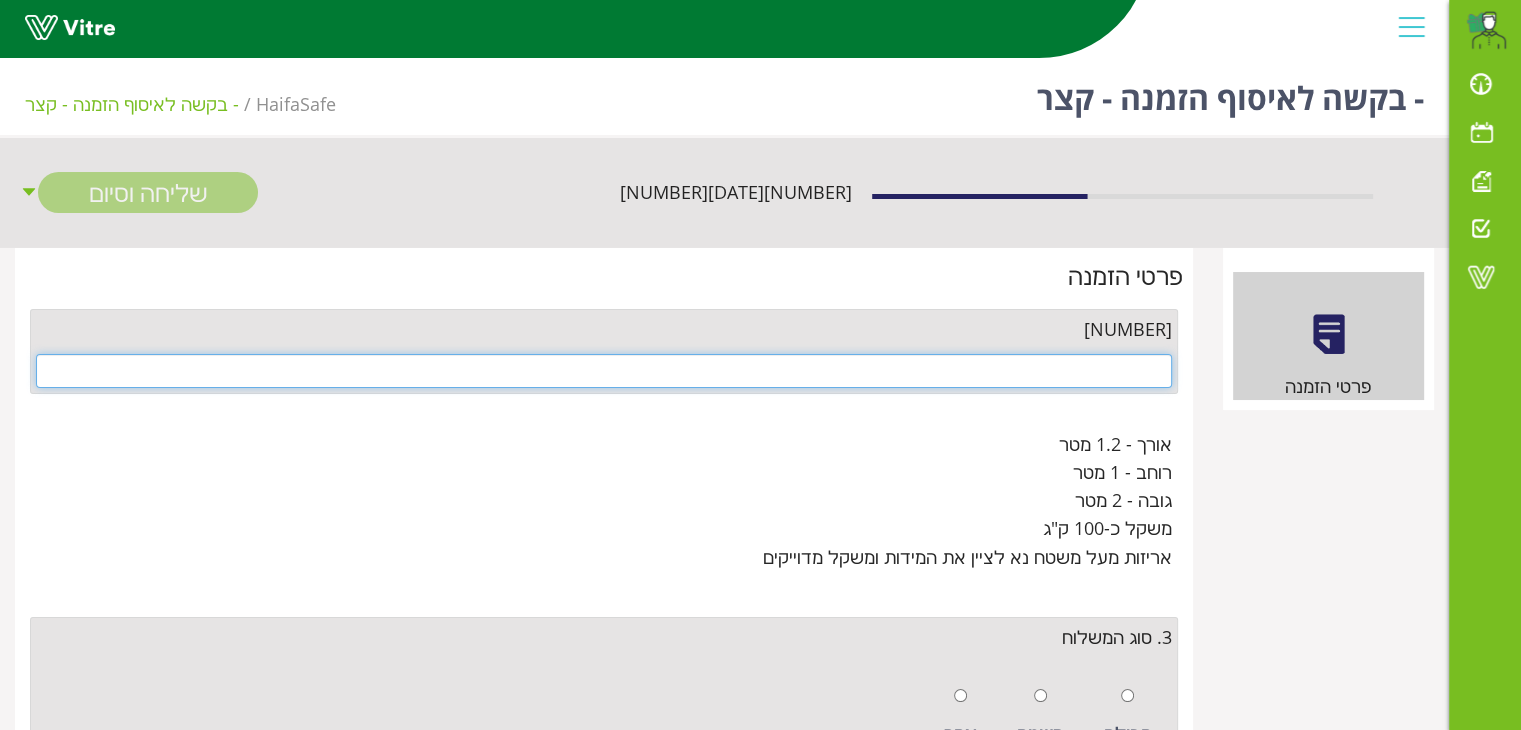 click at bounding box center [604, 371] 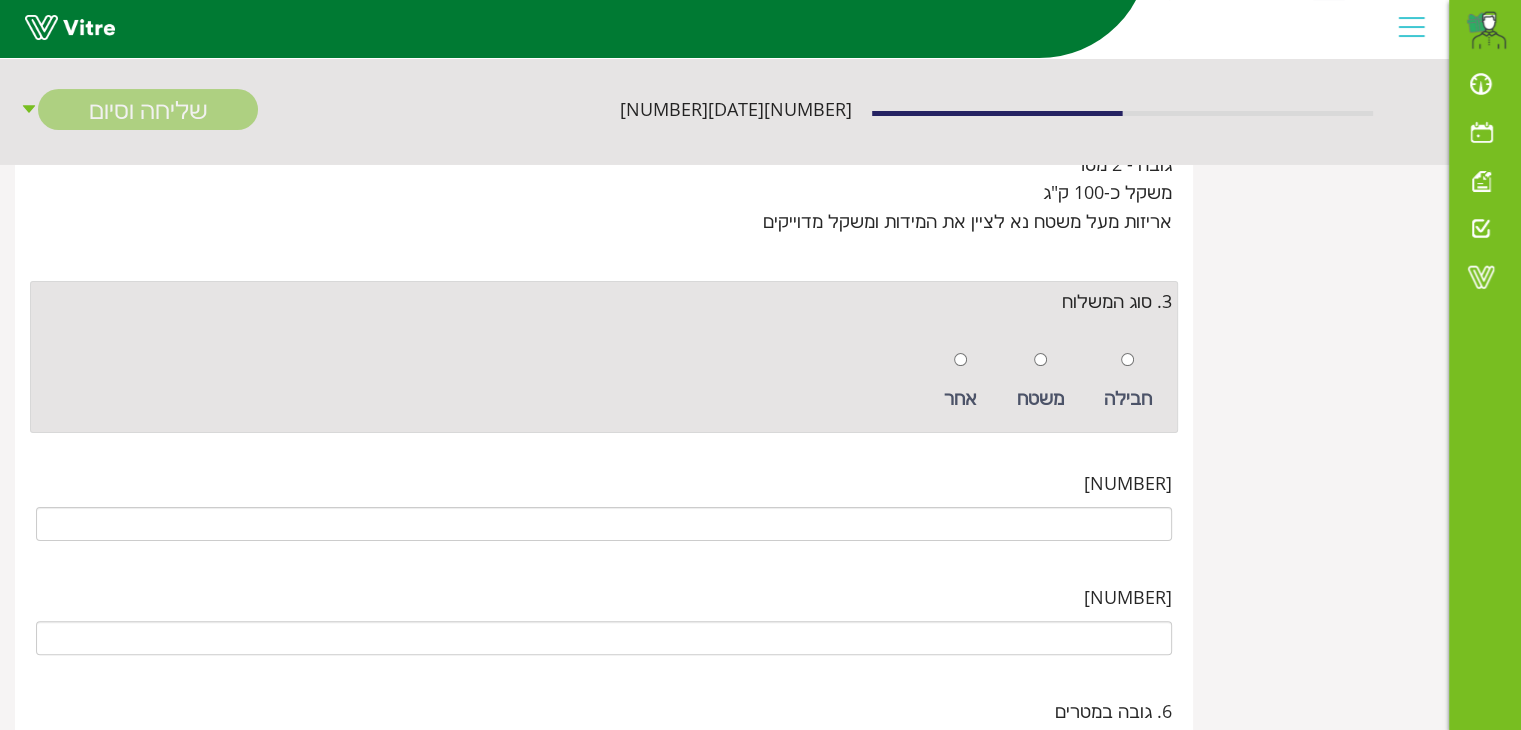 scroll, scrollTop: 400, scrollLeft: 0, axis: vertical 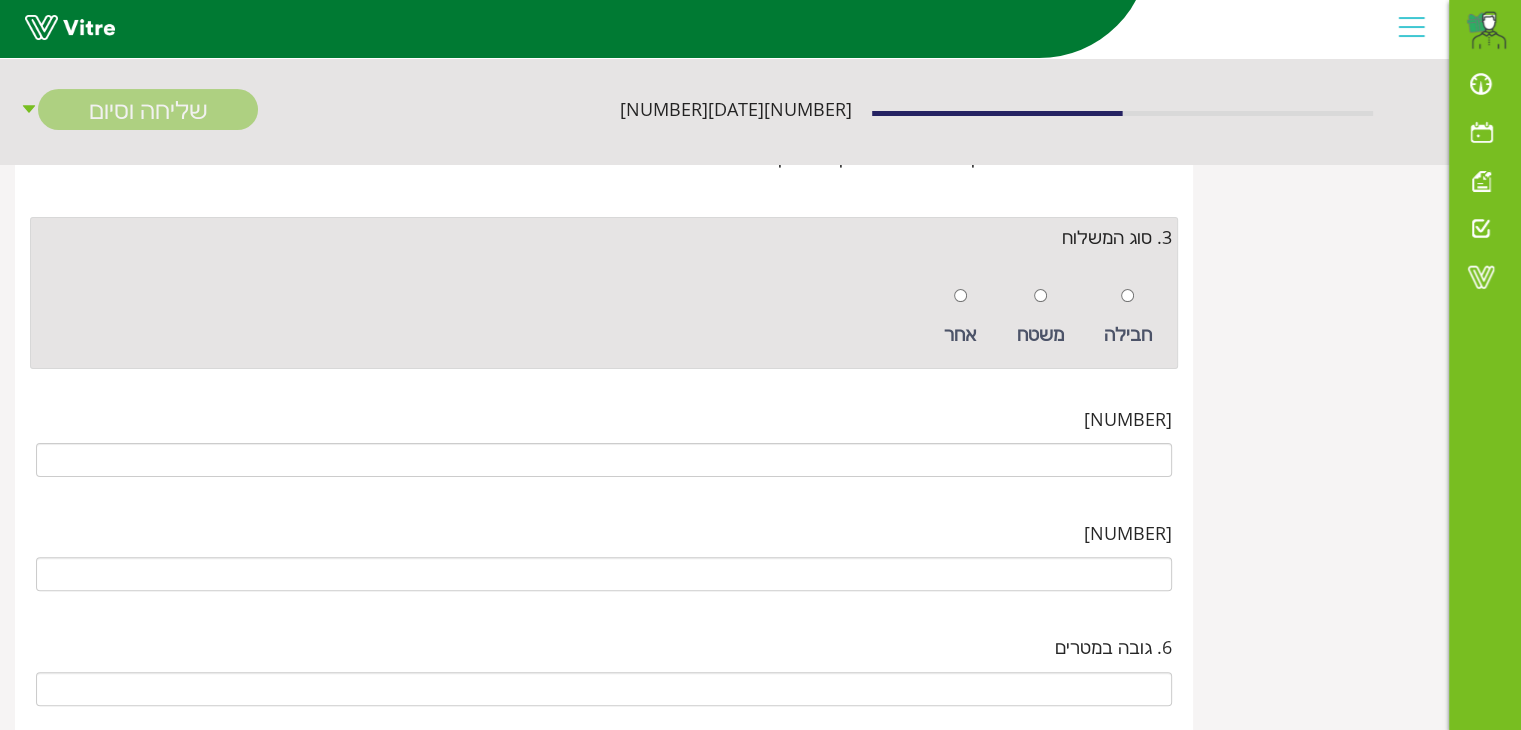 type on "4500665976" 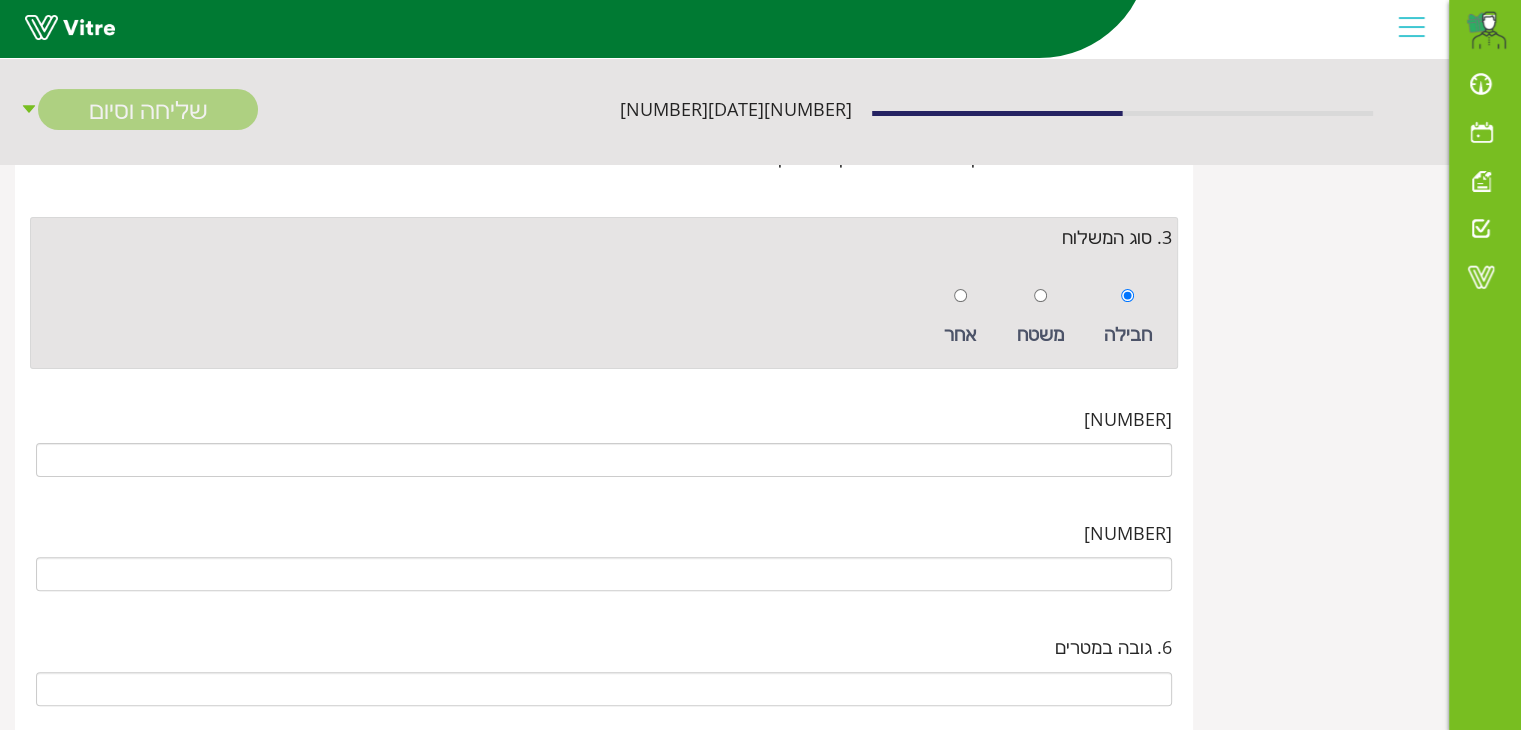 radio on "true" 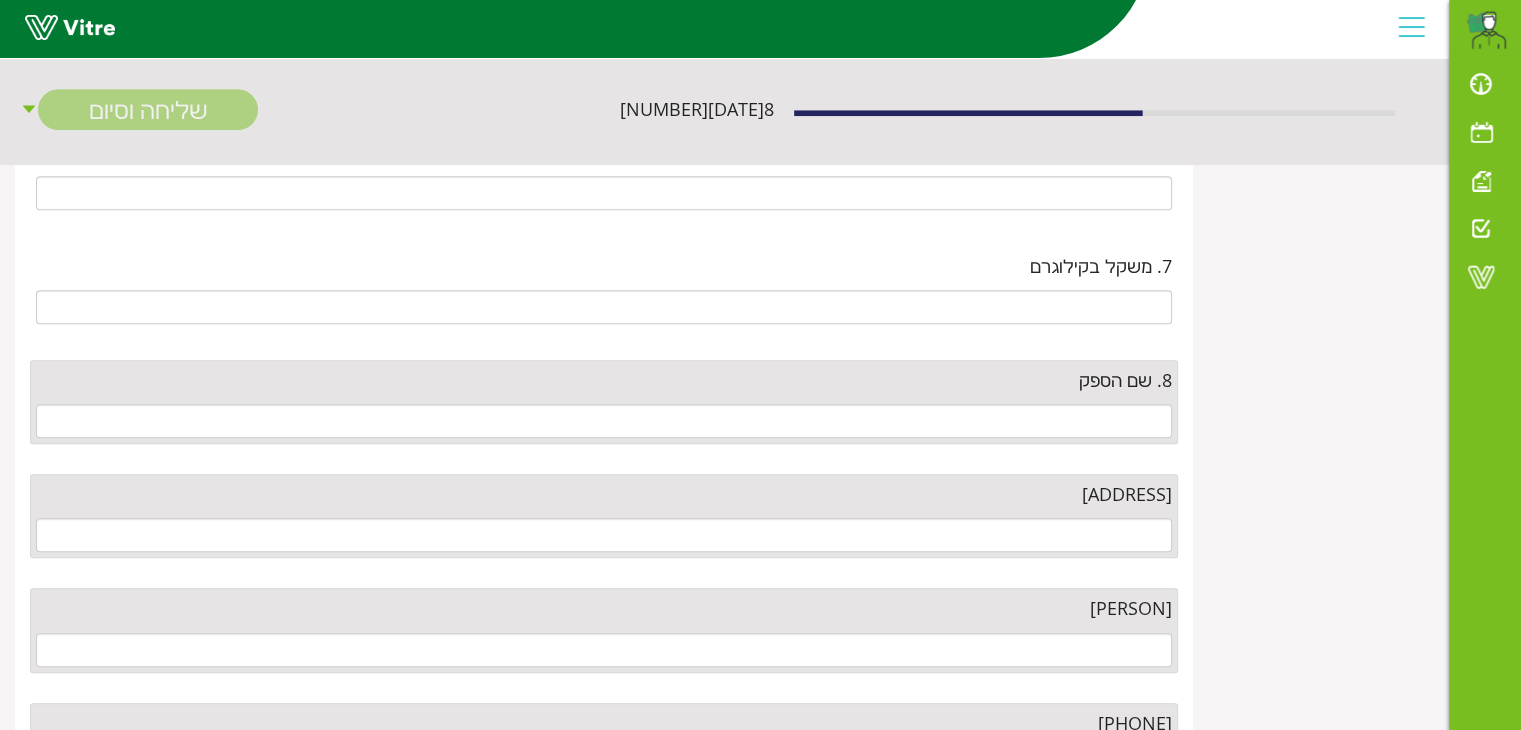 scroll, scrollTop: 900, scrollLeft: 0, axis: vertical 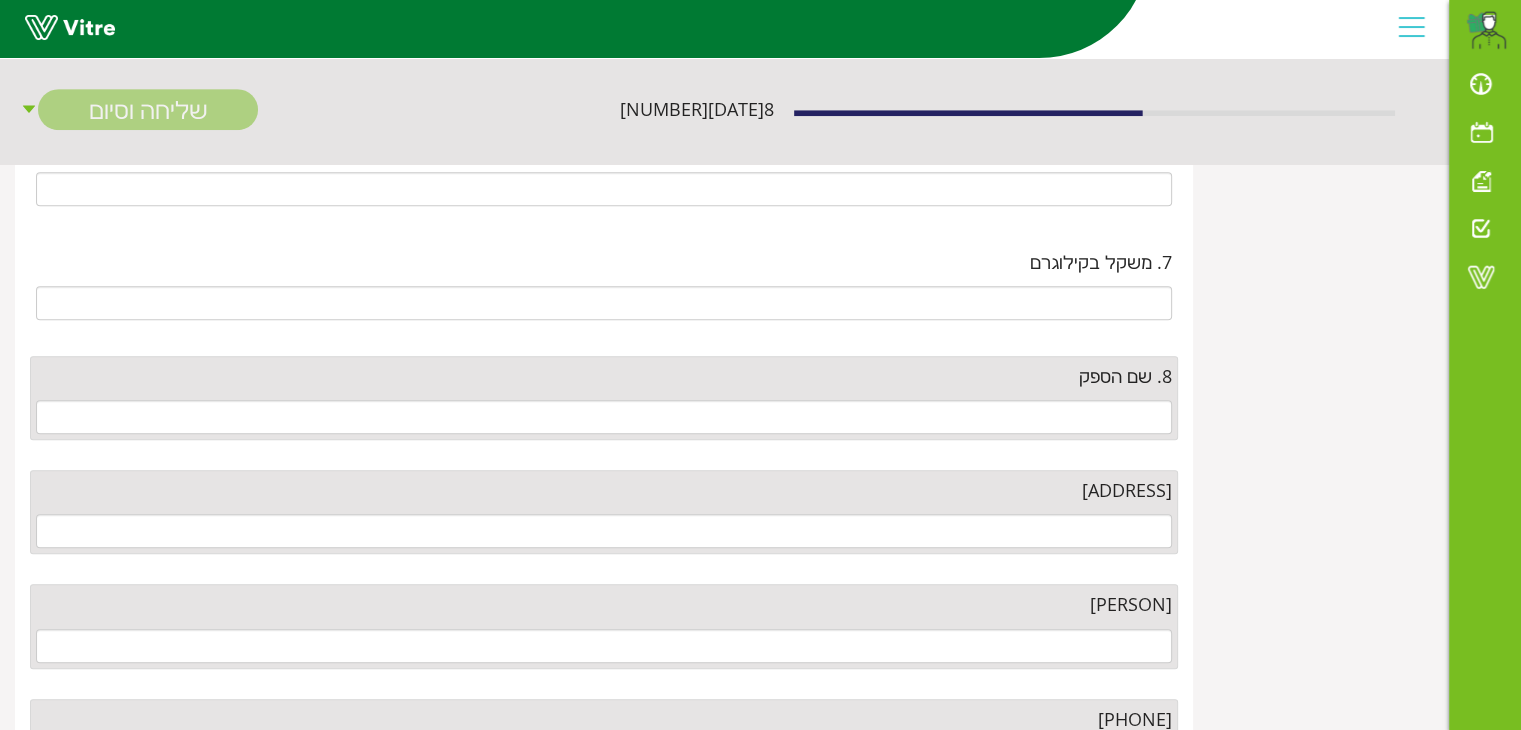 click on "8. שם הספק" at bounding box center [604, 398] 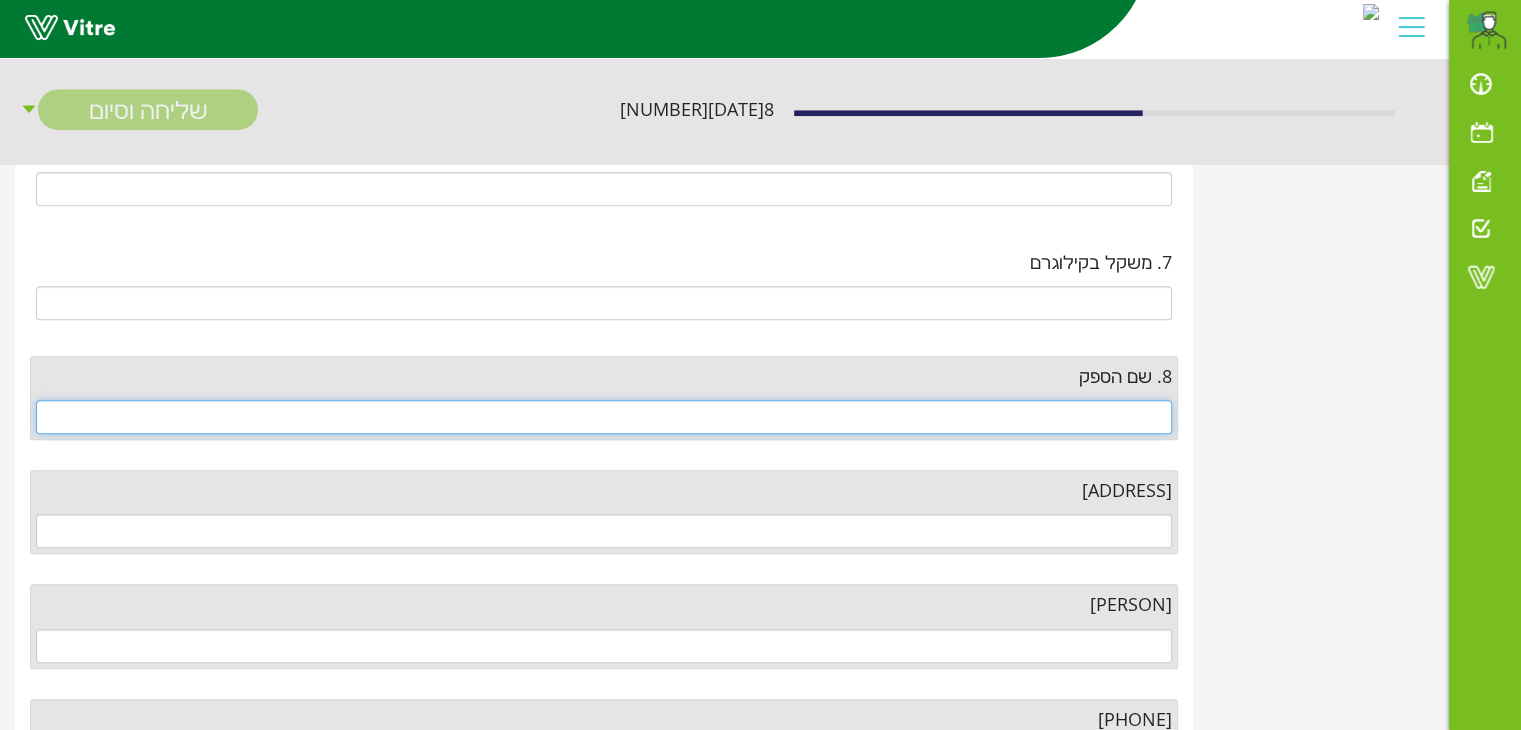 click at bounding box center (604, 417) 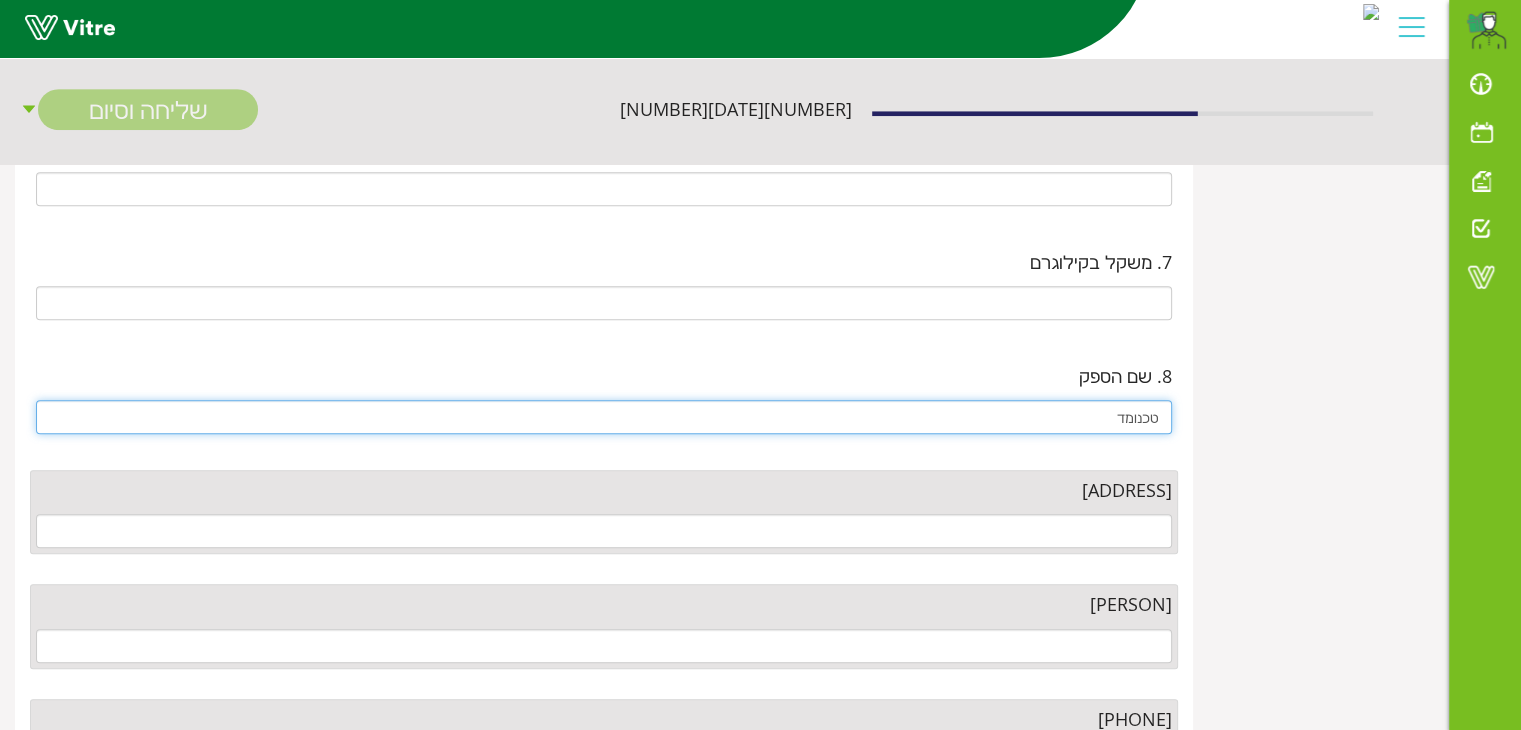 scroll, scrollTop: 1000, scrollLeft: 0, axis: vertical 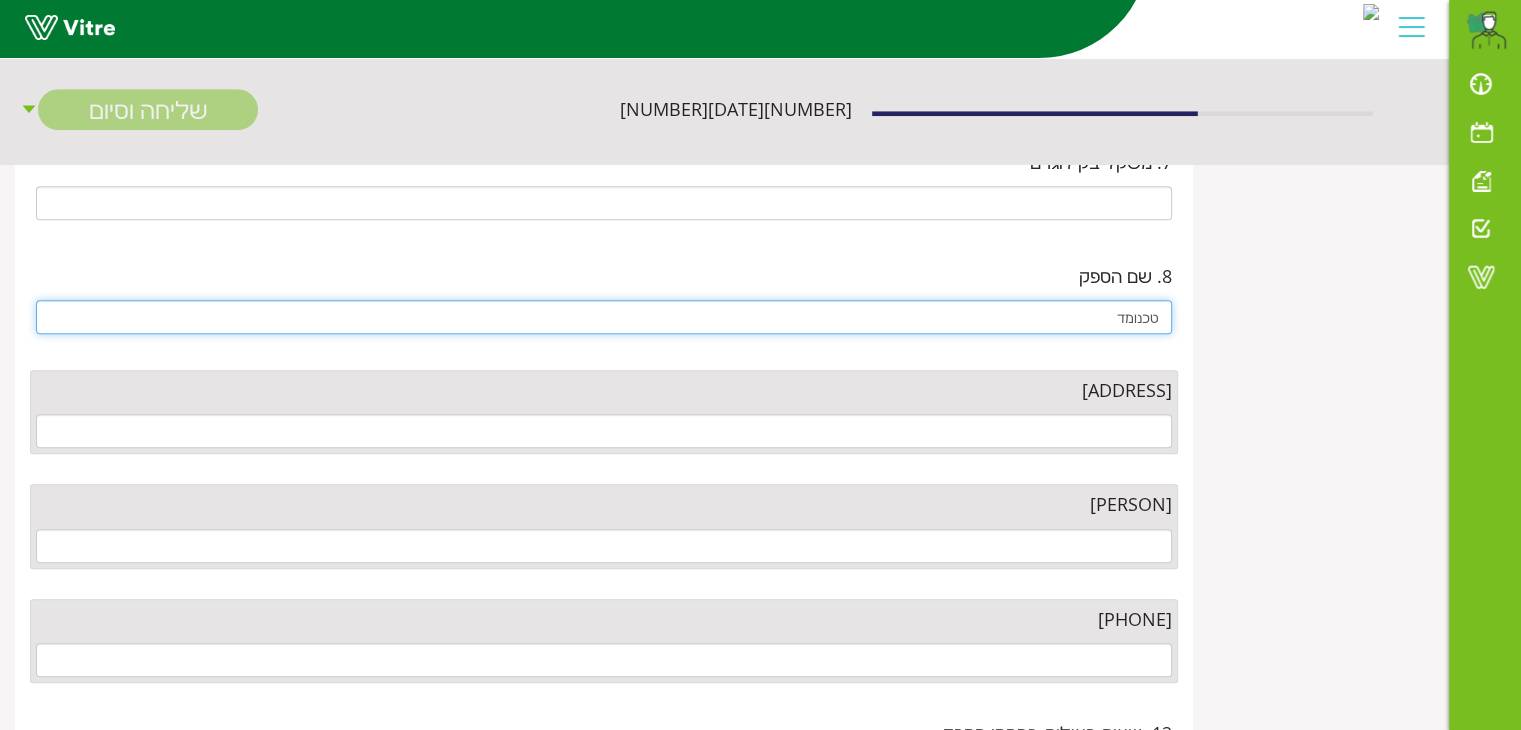 type on "טכנומד" 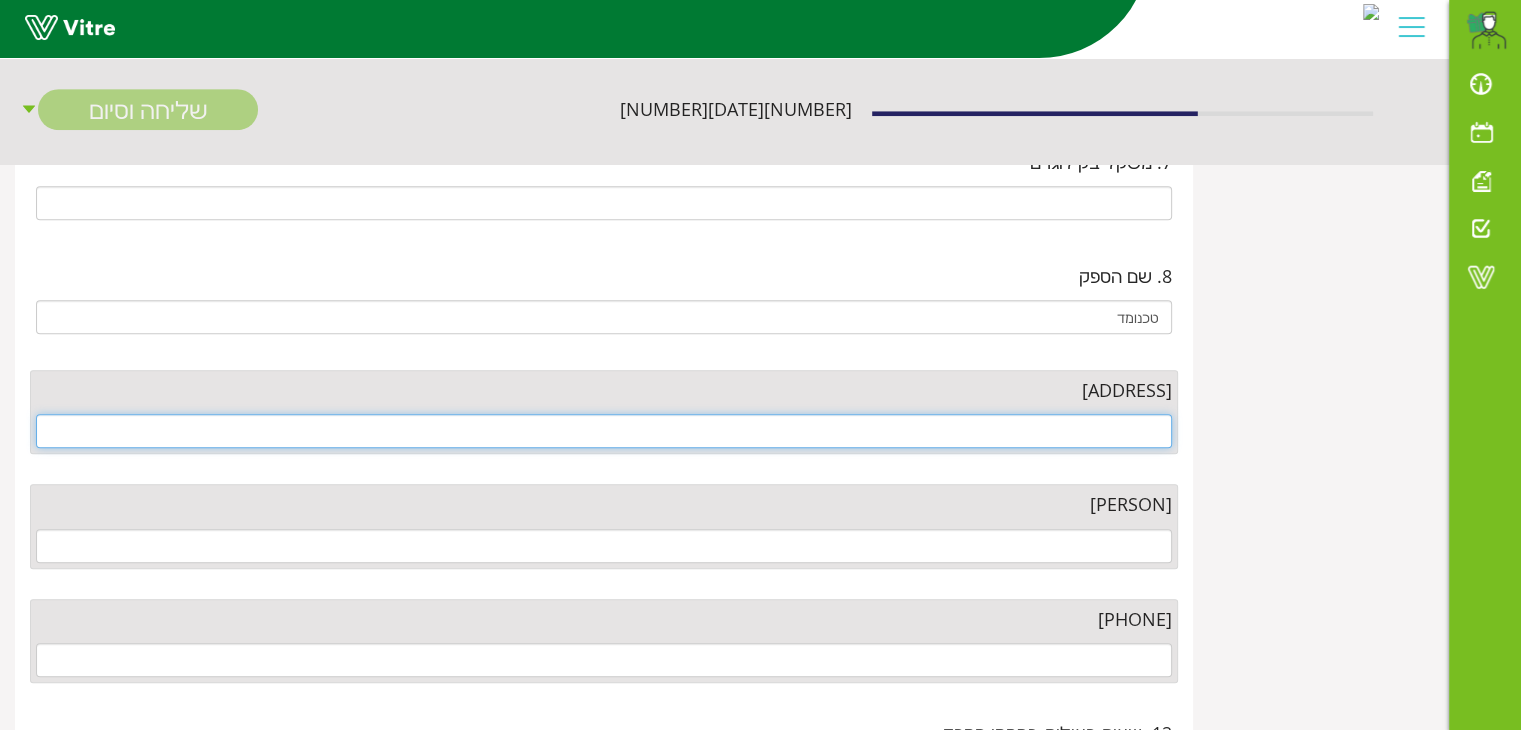 click at bounding box center (604, 431) 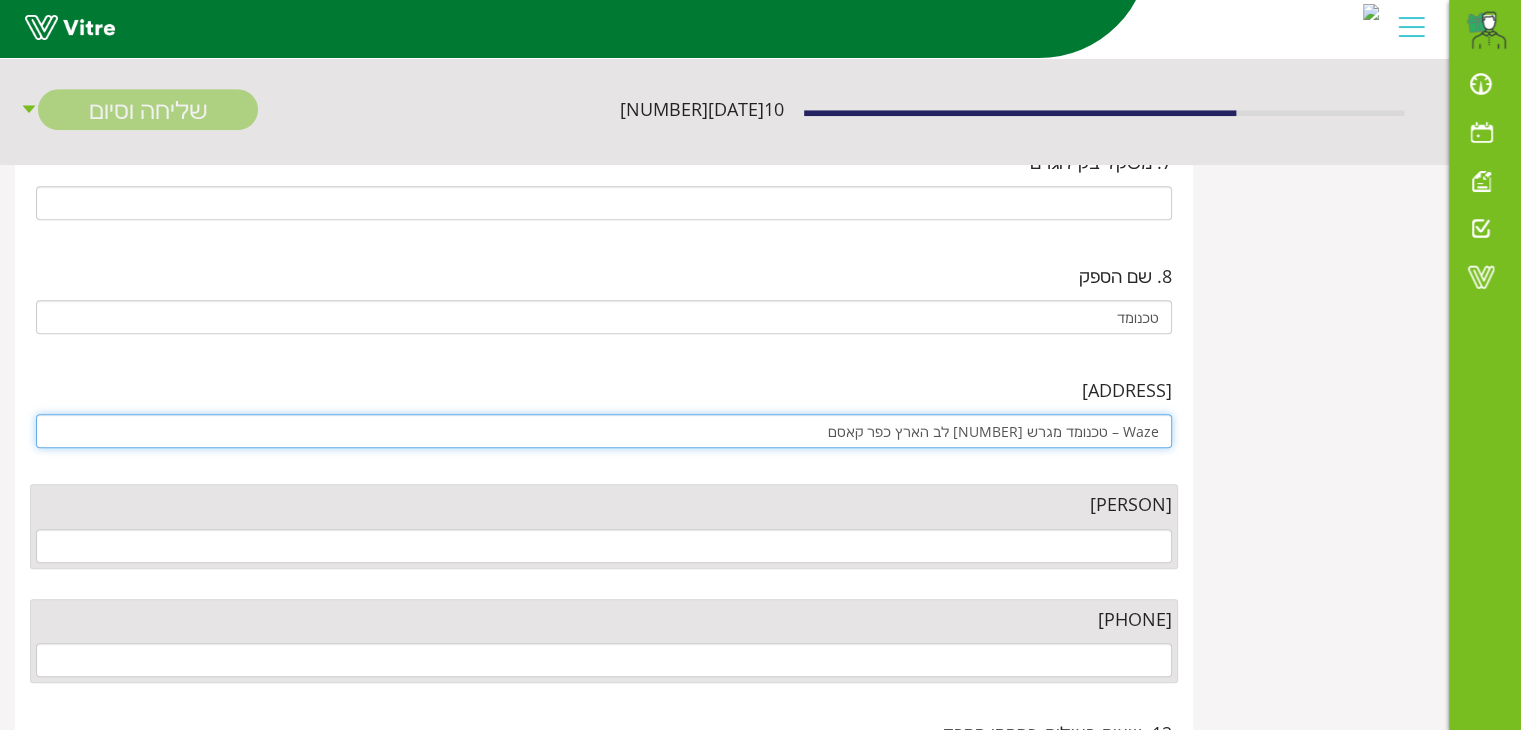 type on "להגעה ב Waze – טכנומד מגרש 18 לב הארץ כפר קאסם" 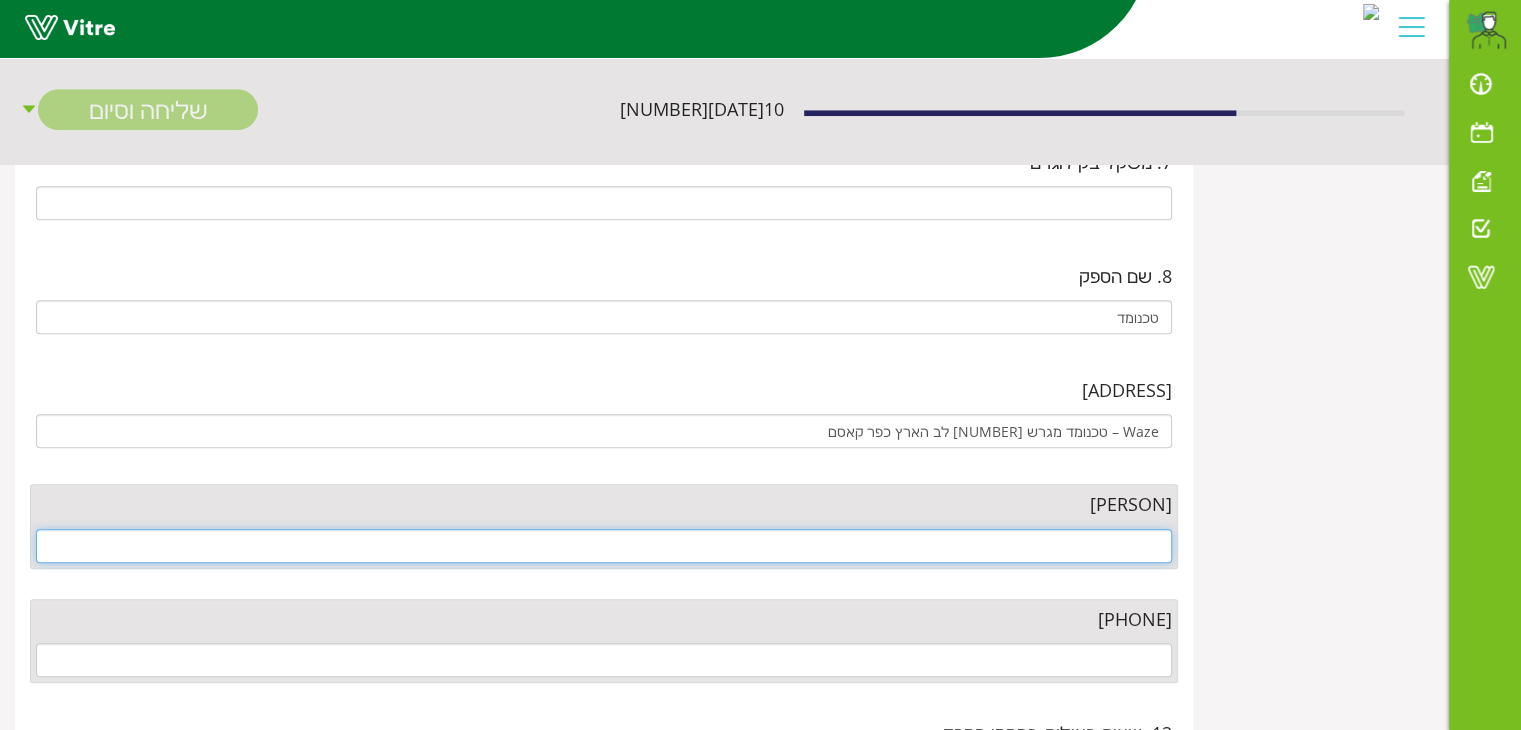 click at bounding box center [604, 546] 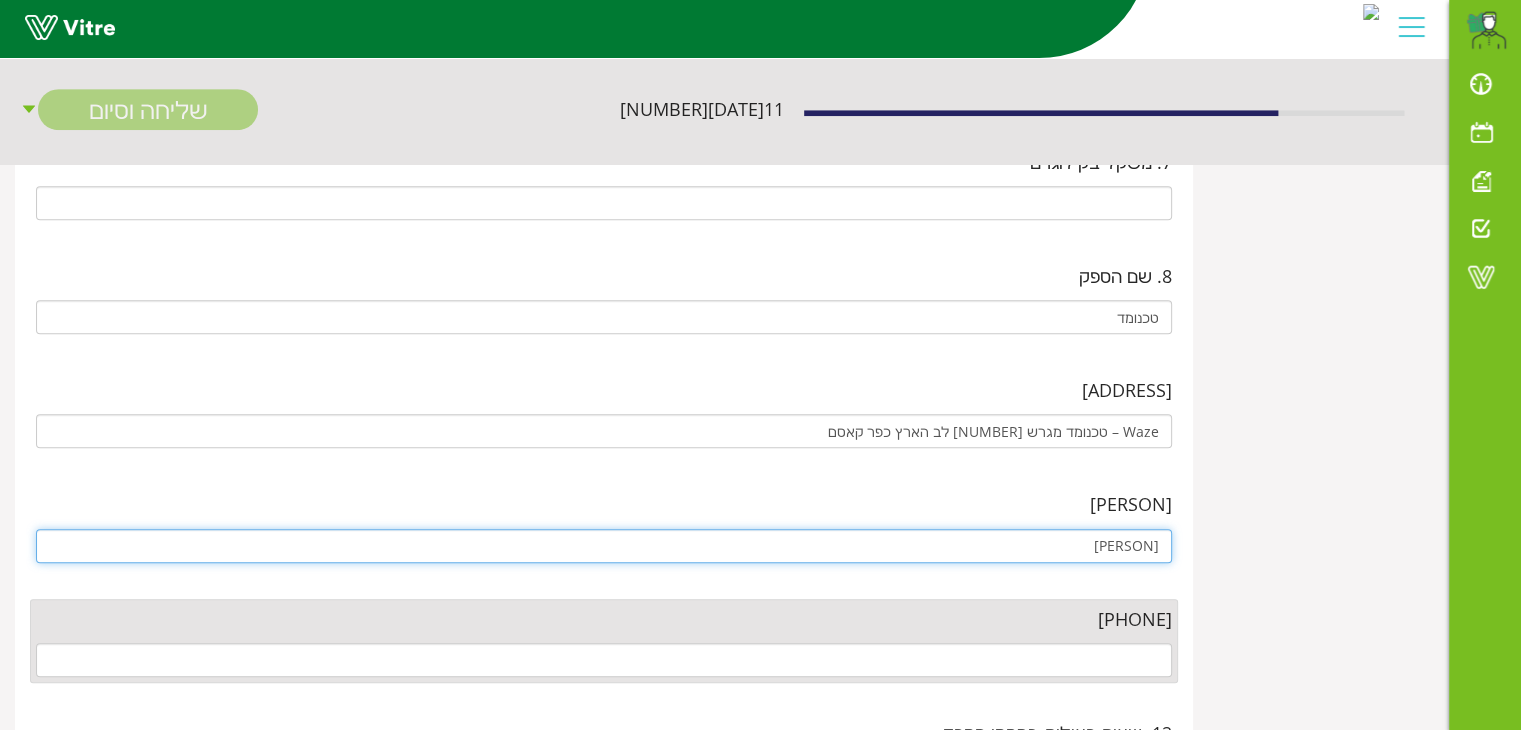 type on "איילה" 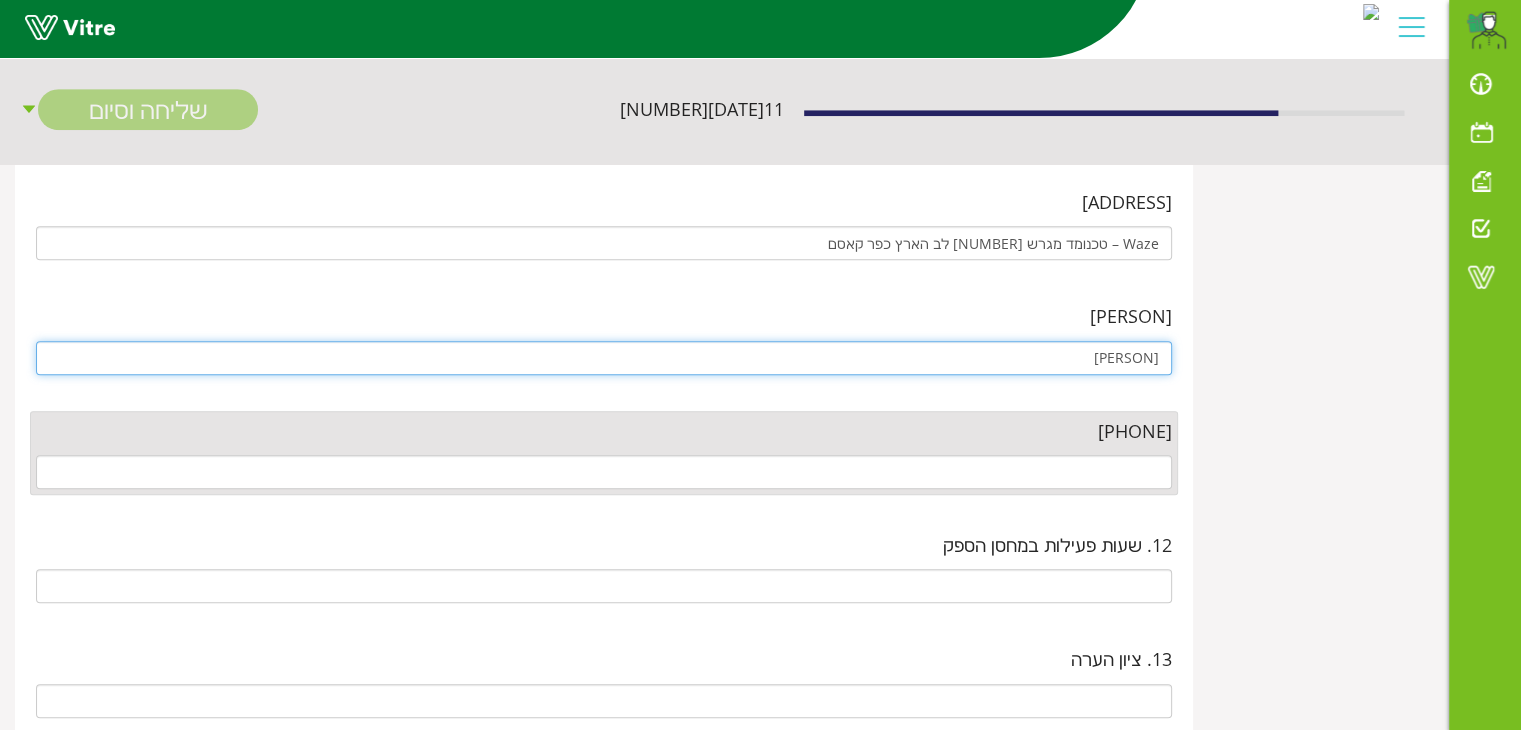 scroll, scrollTop: 1200, scrollLeft: 0, axis: vertical 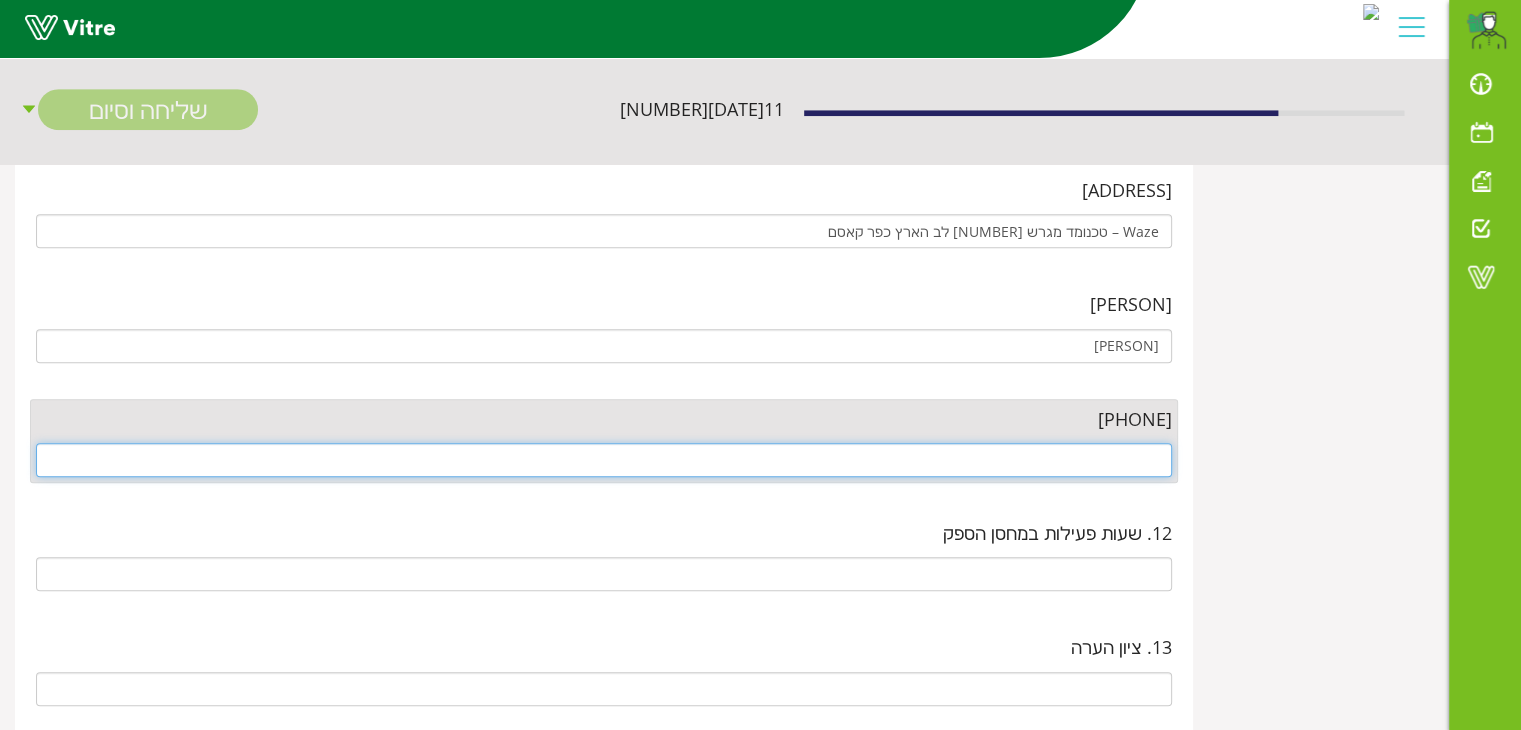 click at bounding box center [604, 460] 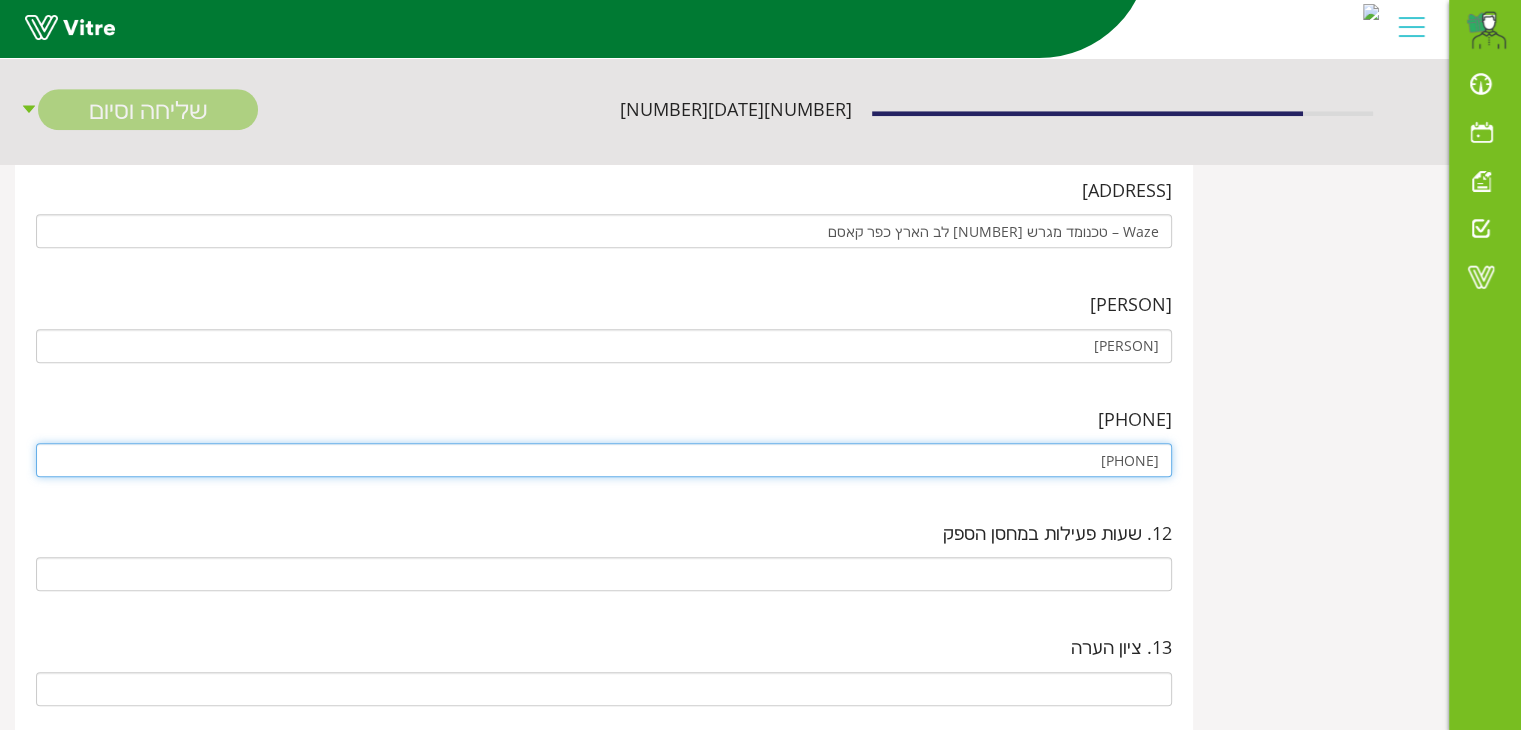 click on "074-7171601" at bounding box center (604, 460) 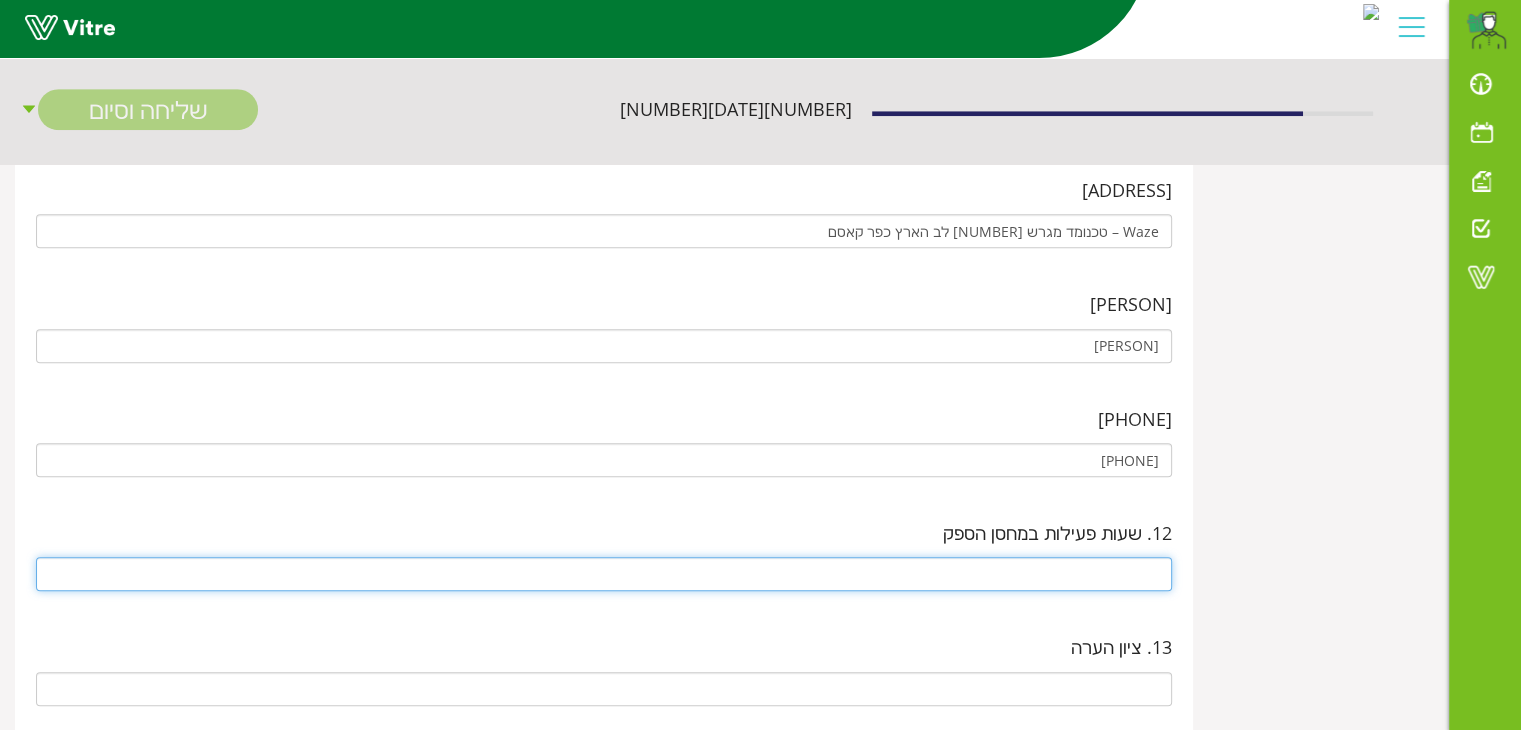 click at bounding box center (604, 574) 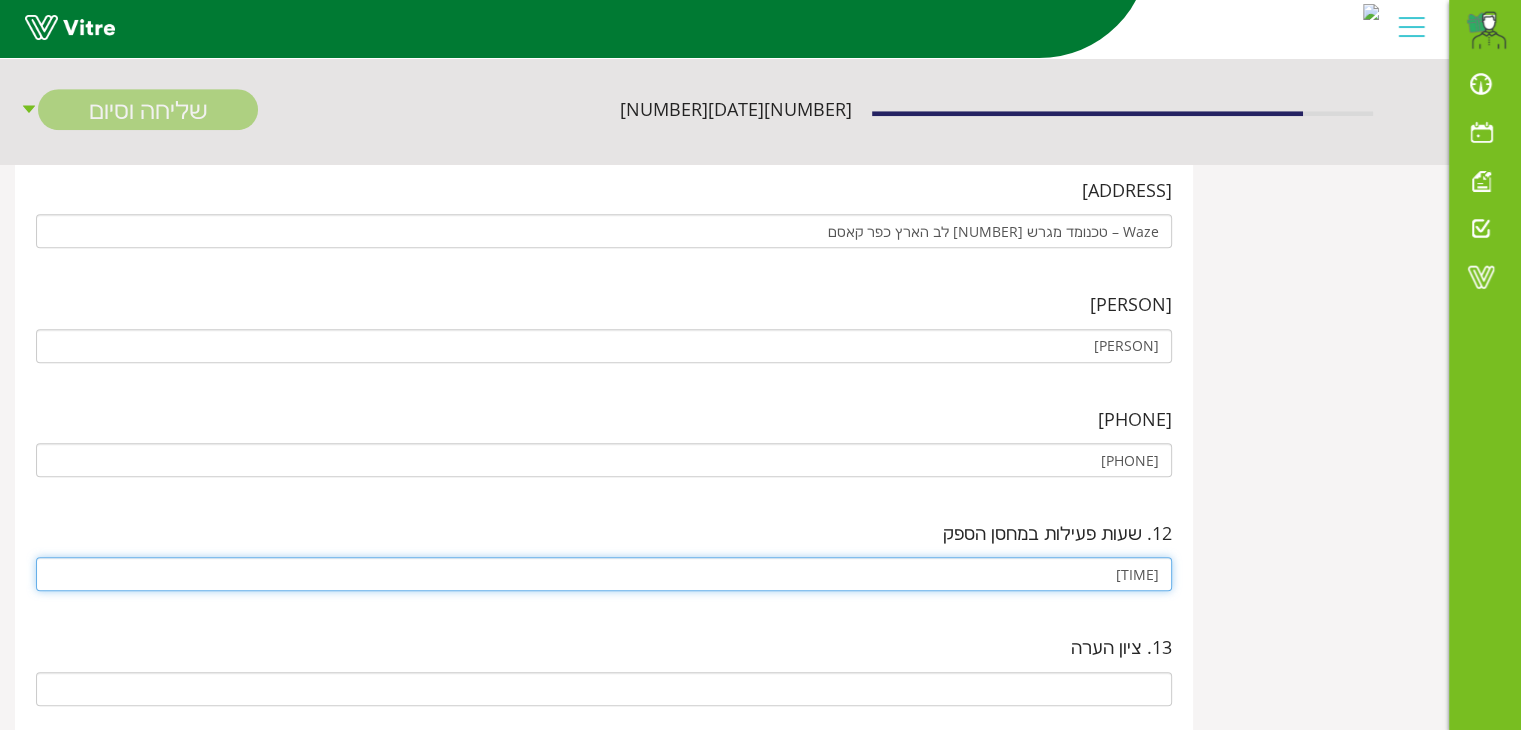type on "08:00-16:00" 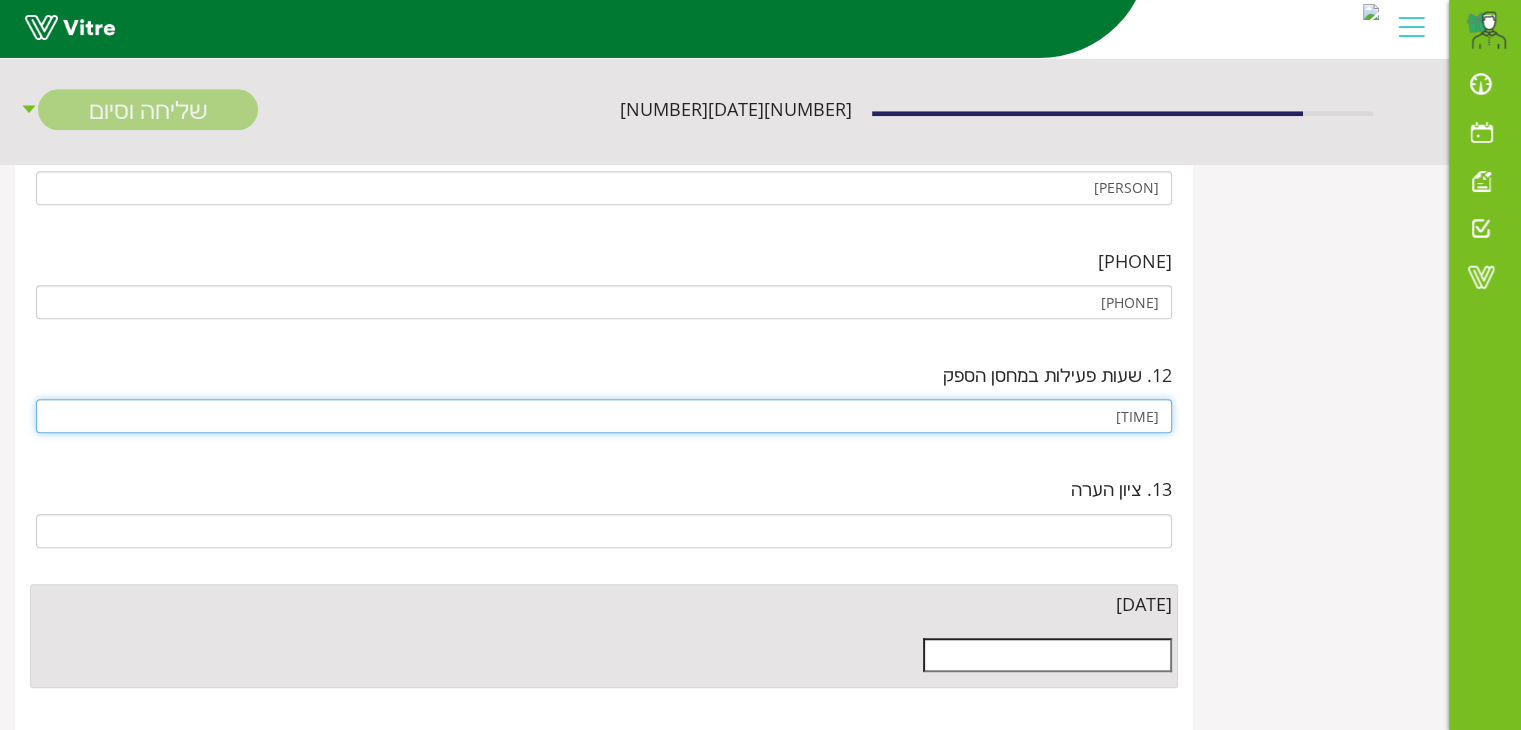 scroll, scrollTop: 1400, scrollLeft: 0, axis: vertical 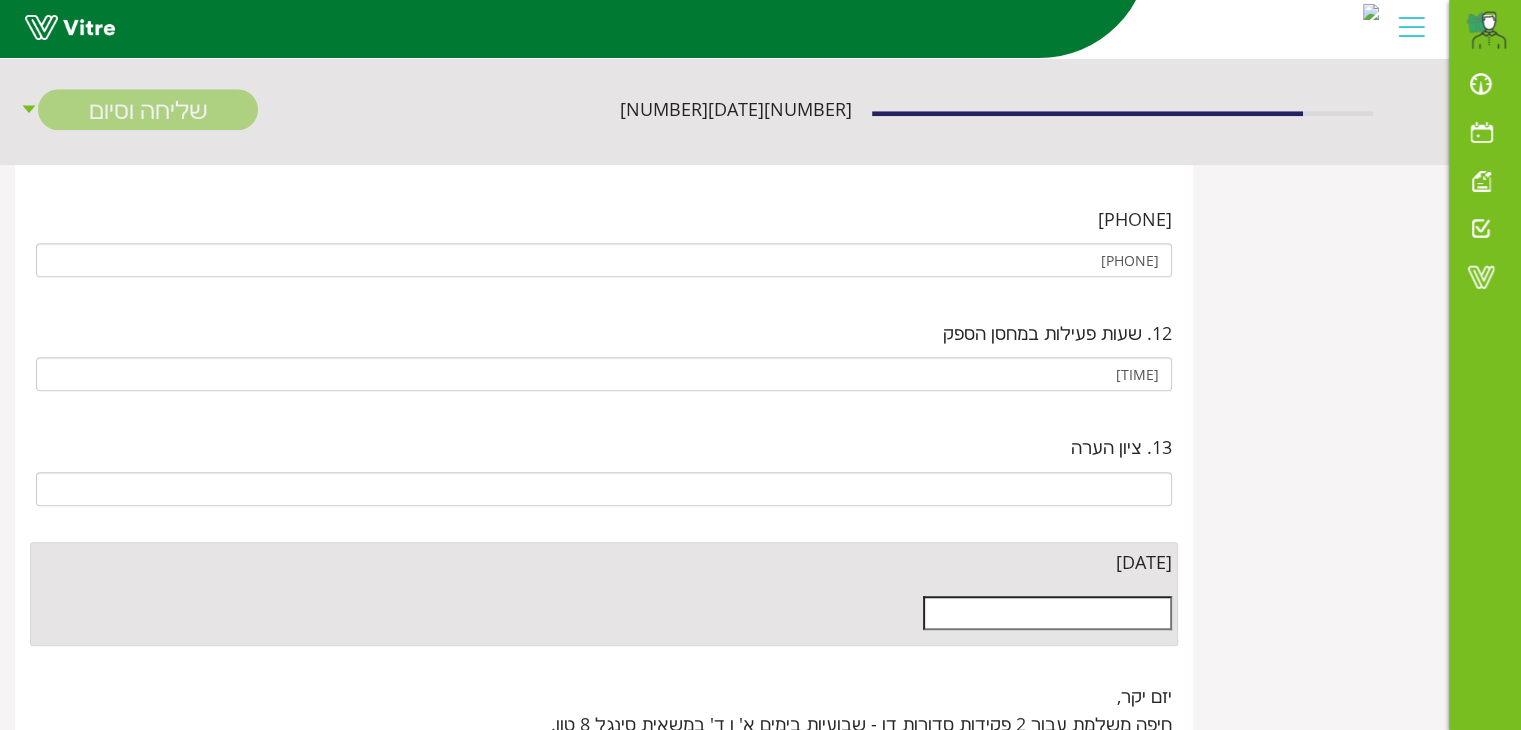 click at bounding box center (1047, 613) 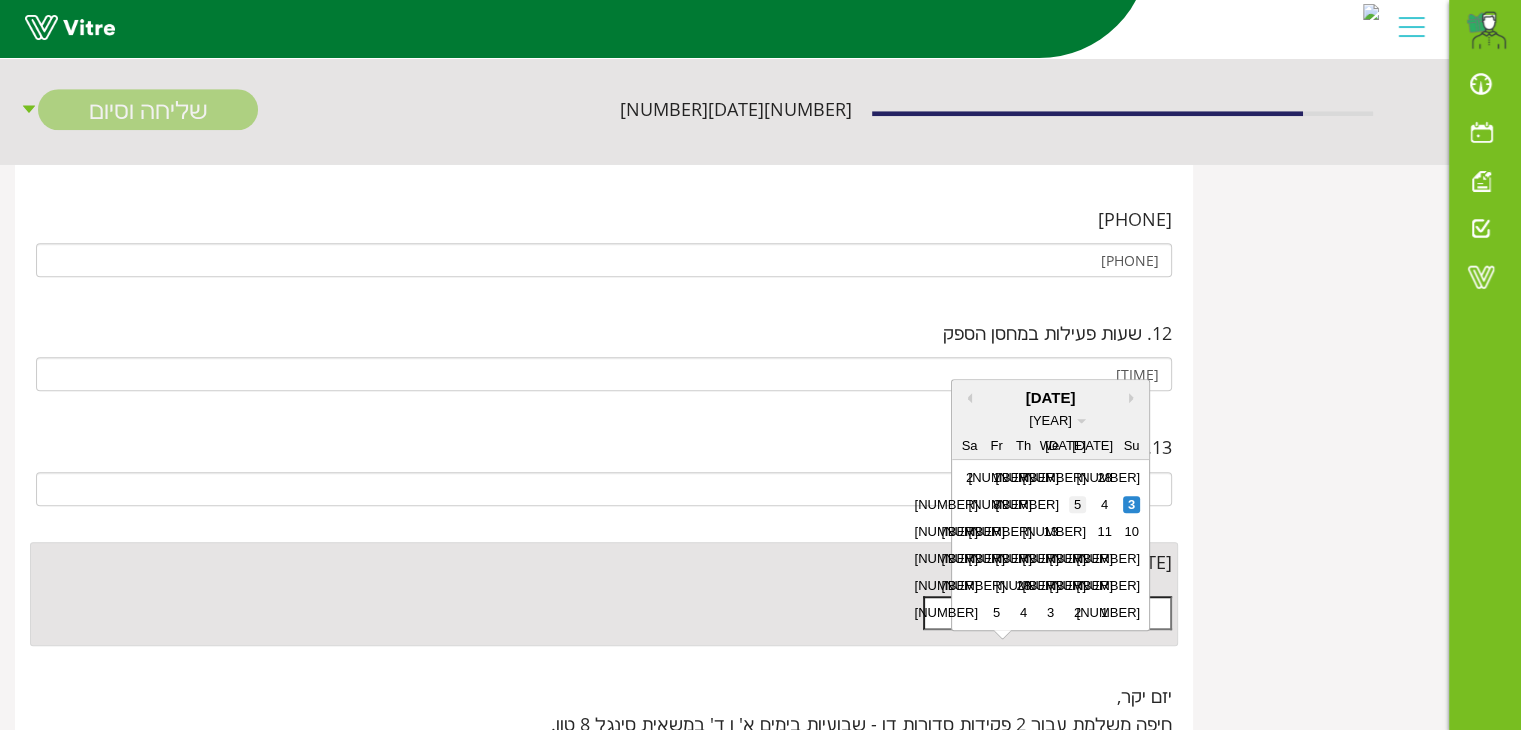 click on "5" at bounding box center [1077, 504] 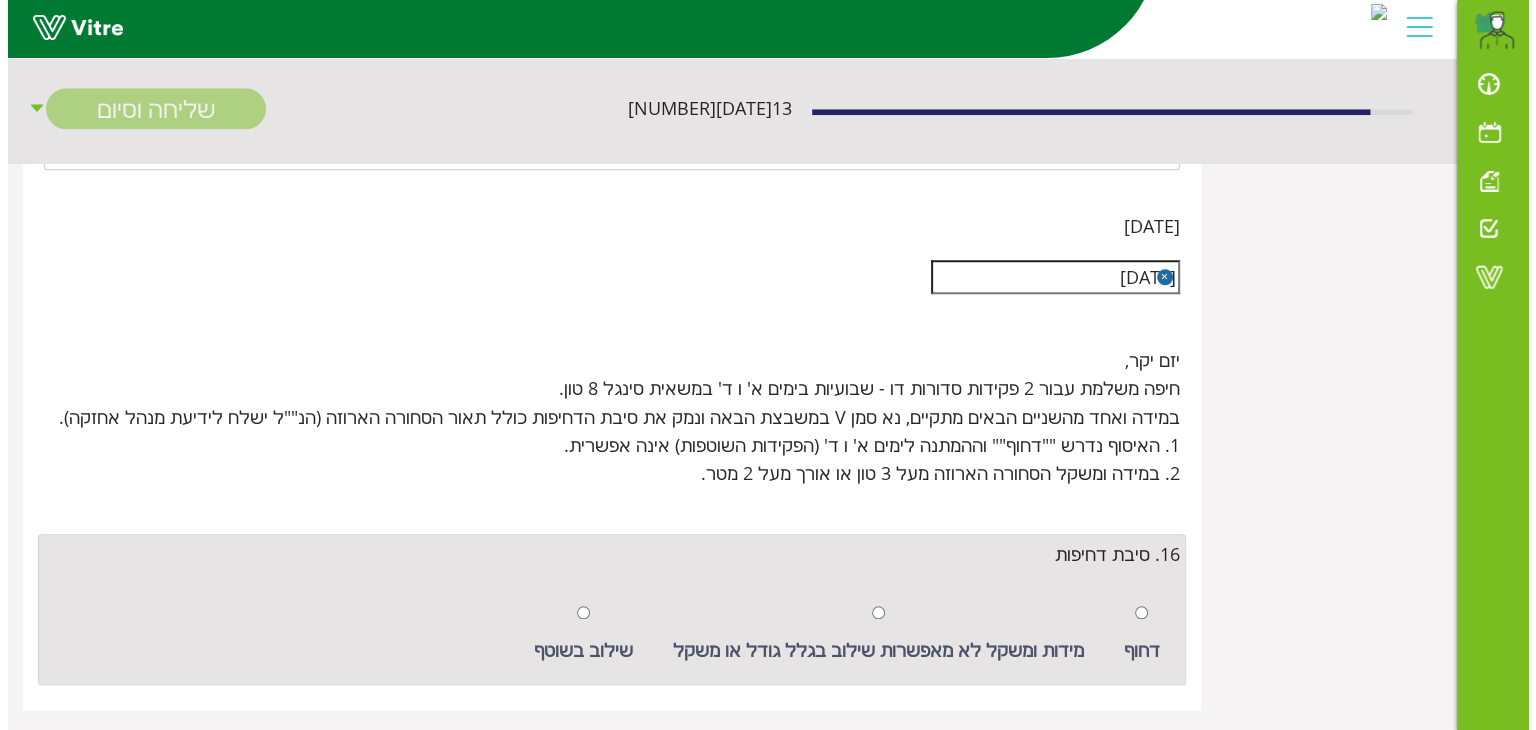 scroll, scrollTop: 1800, scrollLeft: 0, axis: vertical 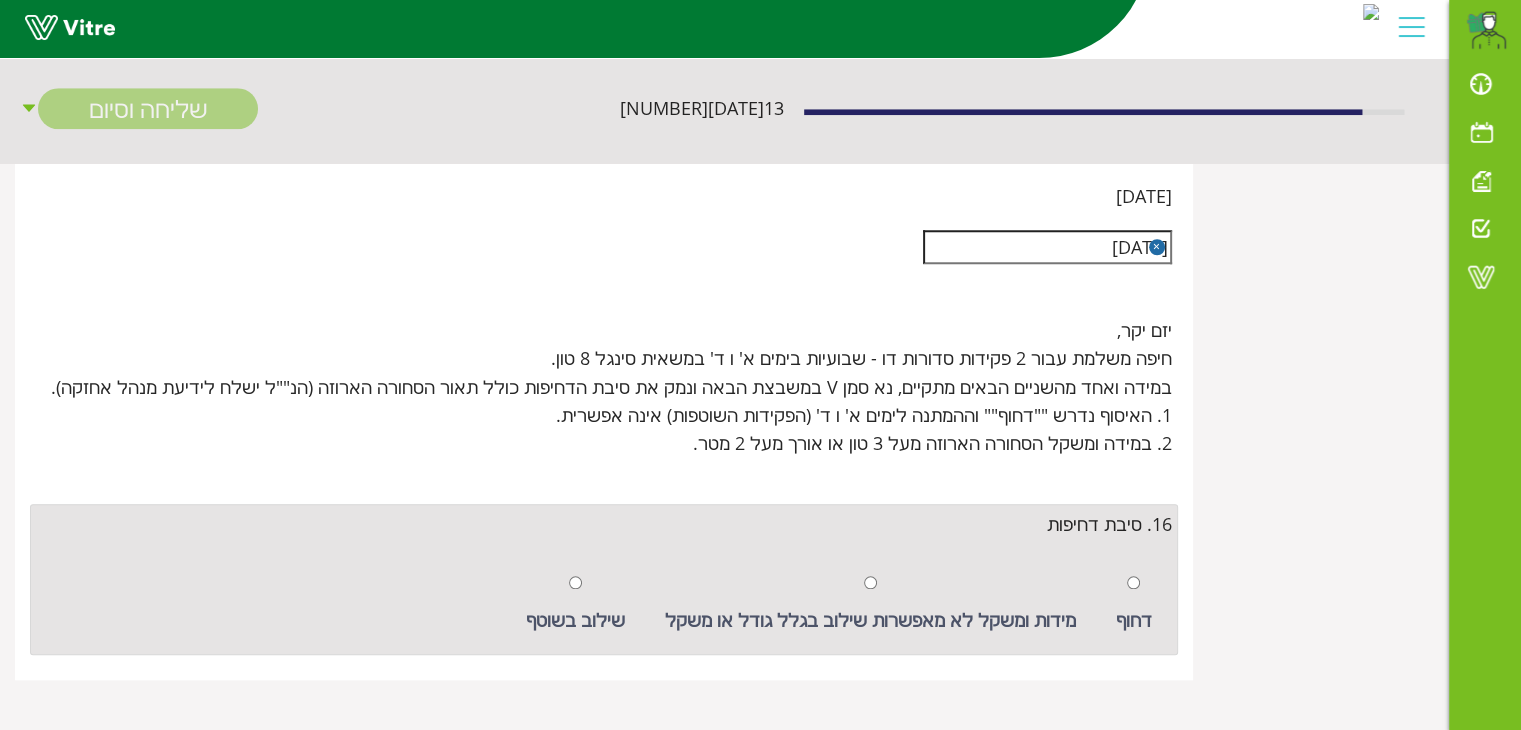 click on "שילוב בשוטף" at bounding box center (575, 604) 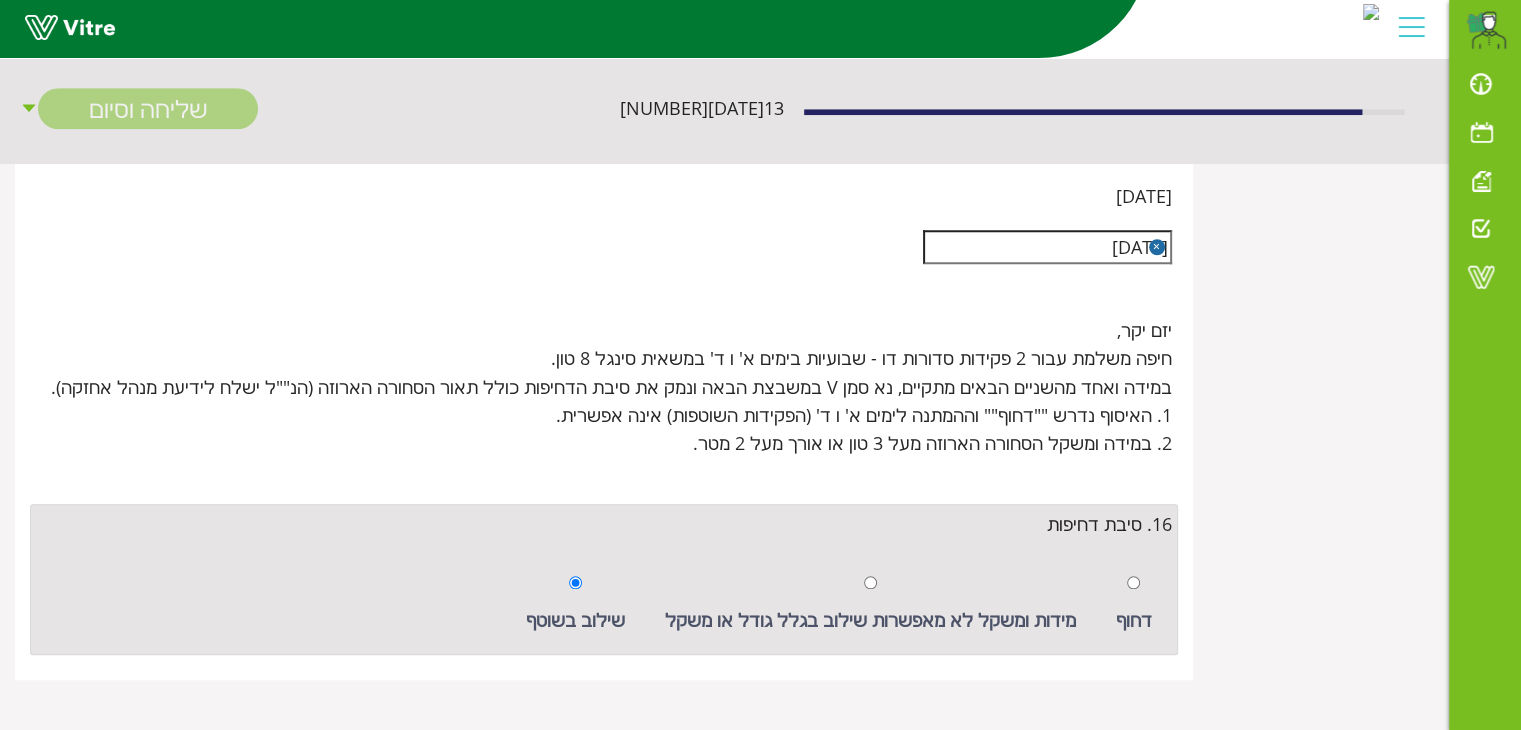 radio on "true" 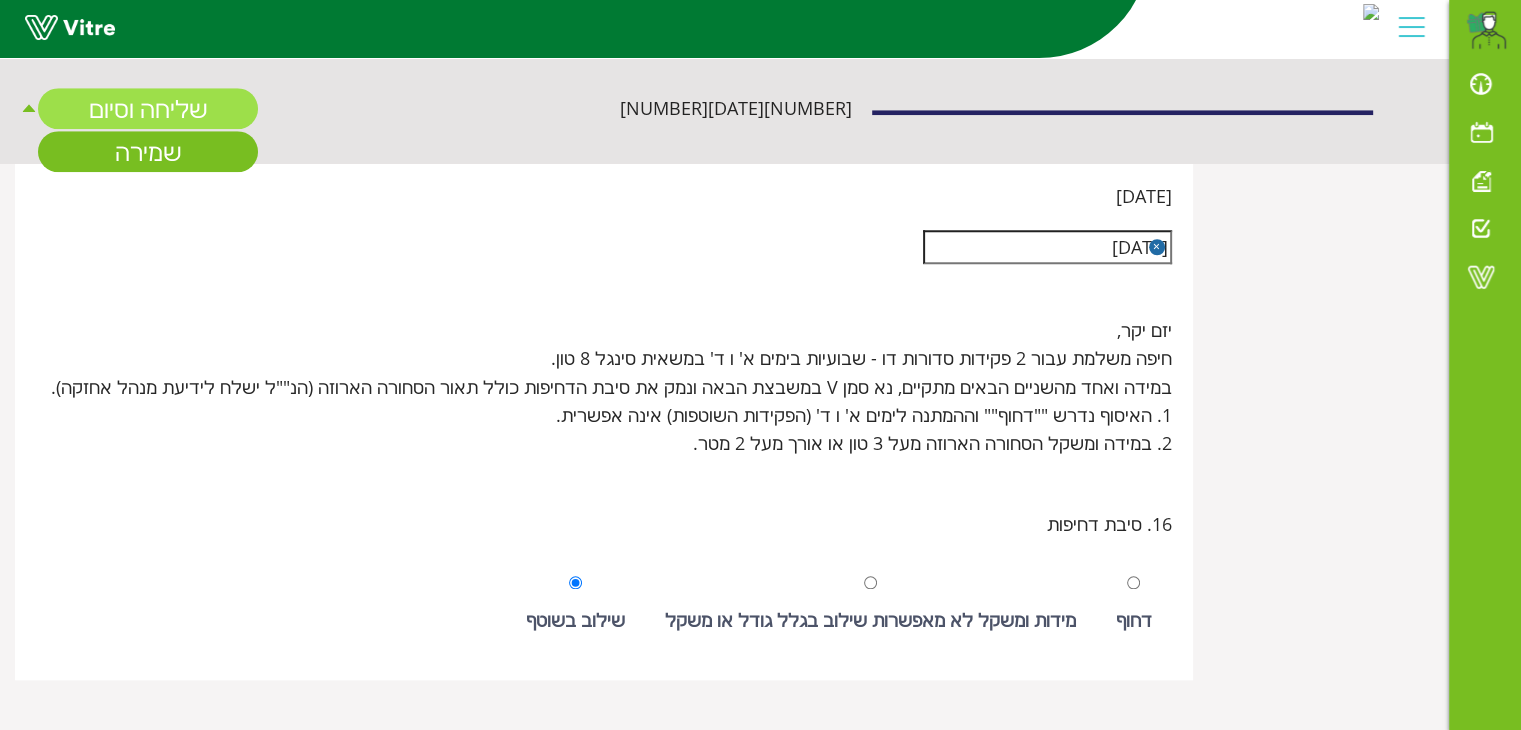 click on "שליחה וסיום" at bounding box center [148, 109] 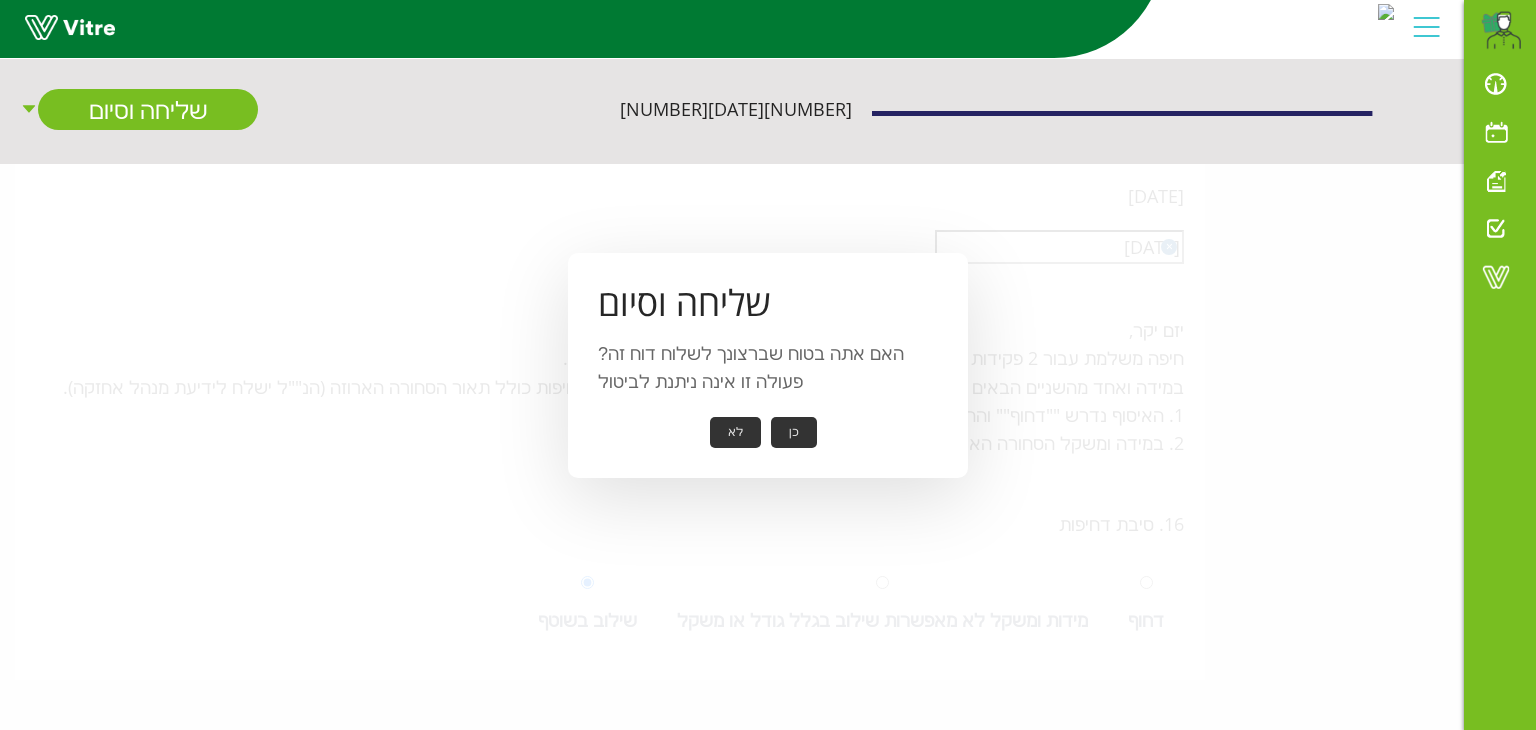 click on "כן" at bounding box center [794, 432] 